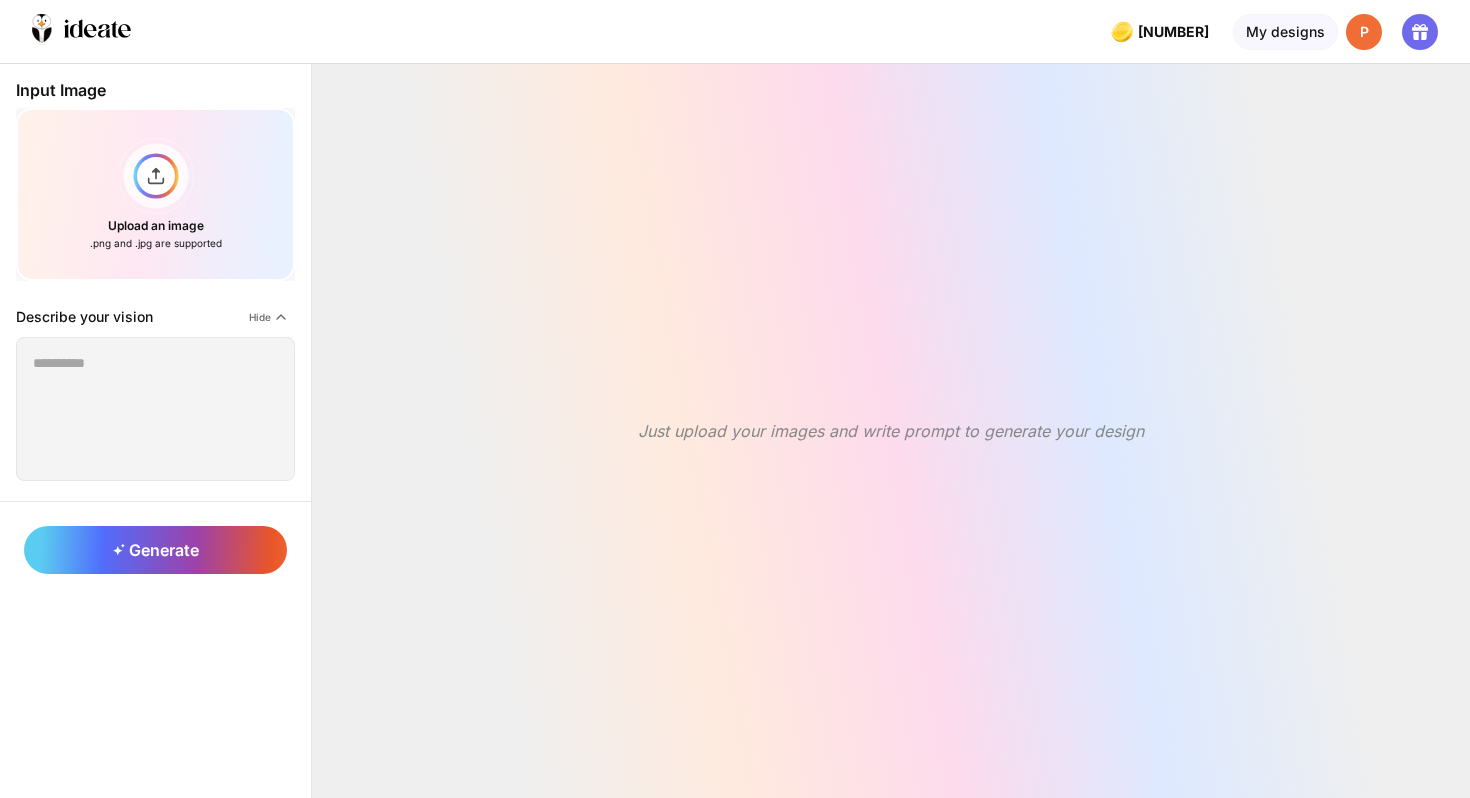 scroll, scrollTop: 0, scrollLeft: 0, axis: both 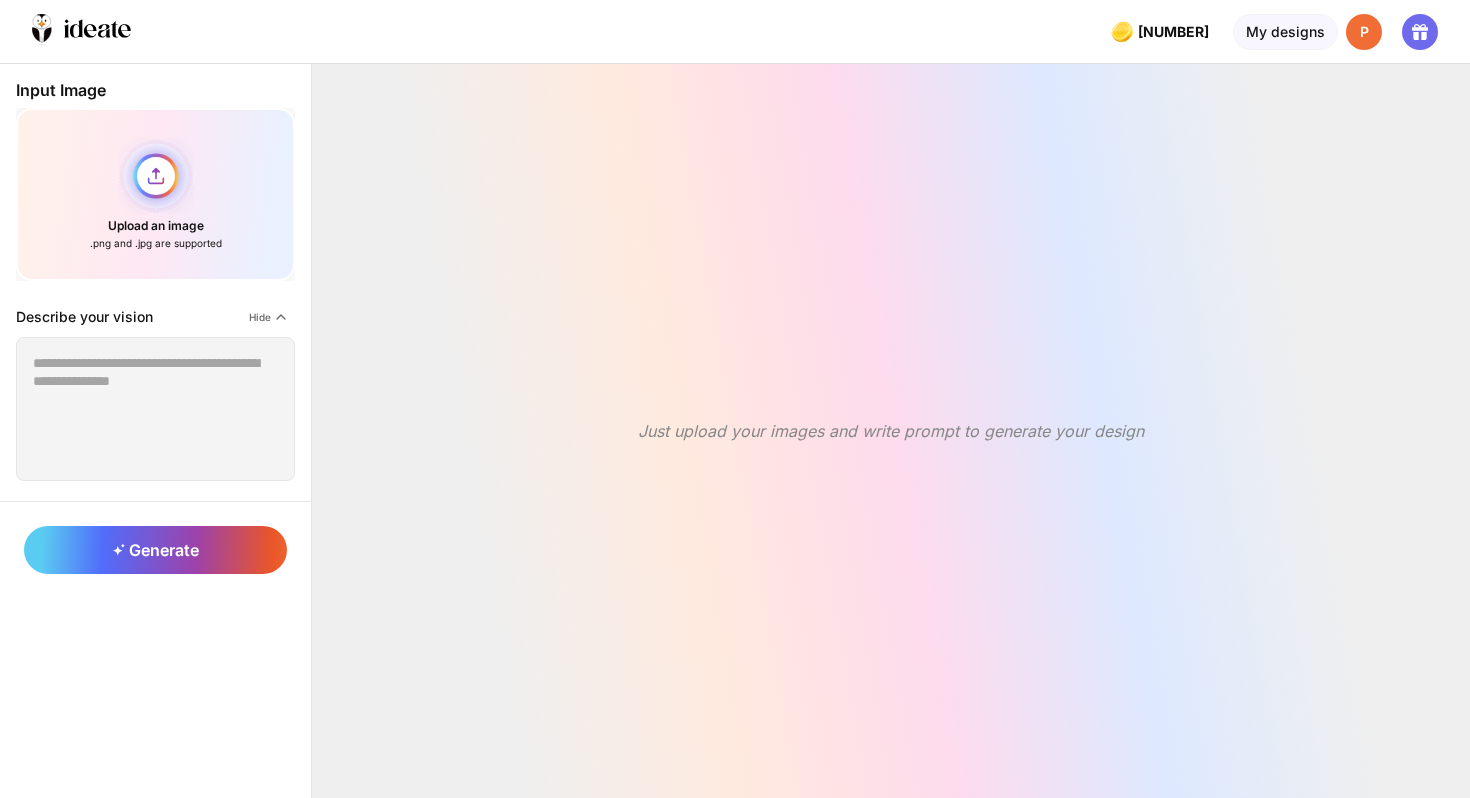click on "Upload an image .png and .jpg are supported" at bounding box center (155, 194) 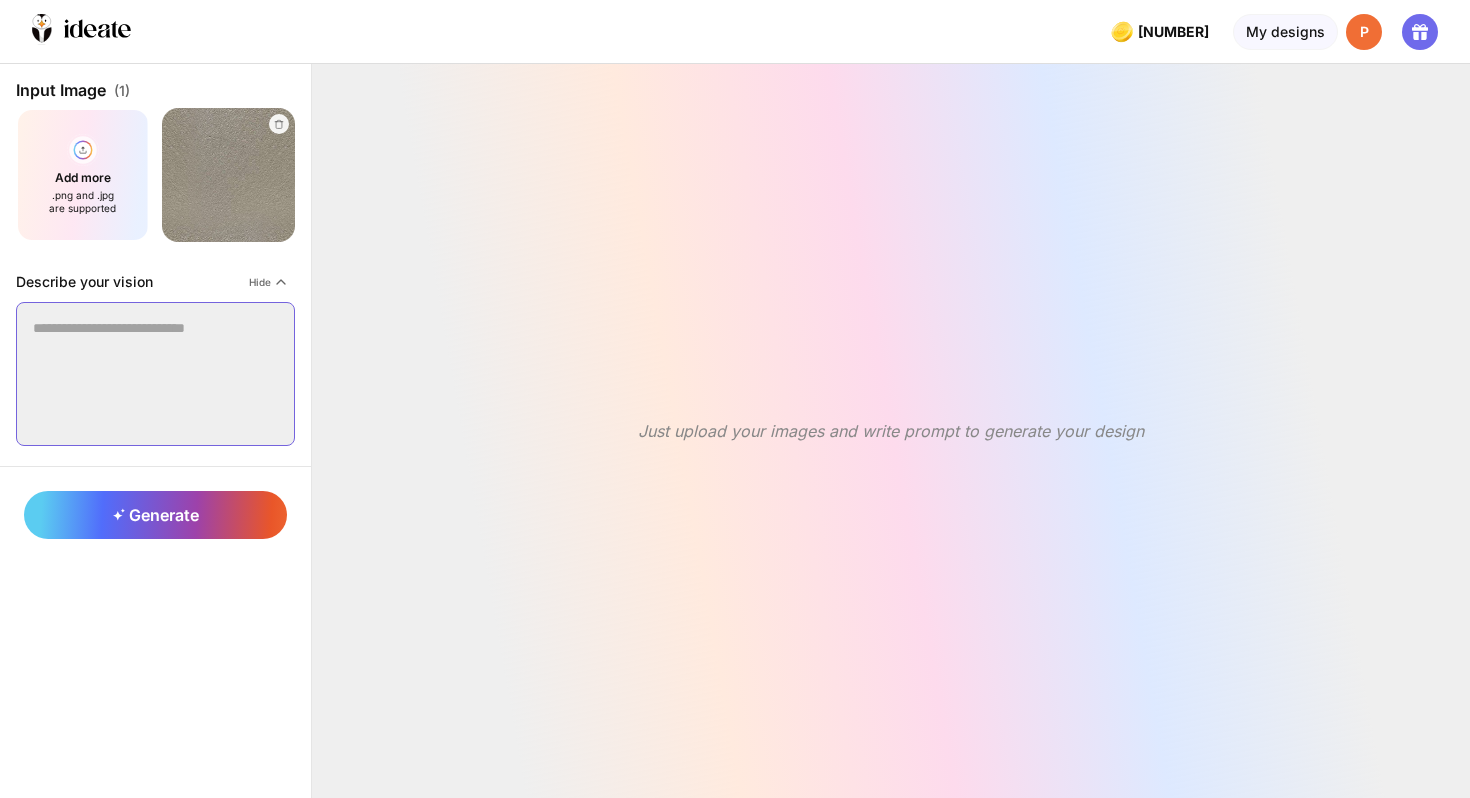 click at bounding box center (155, 374) 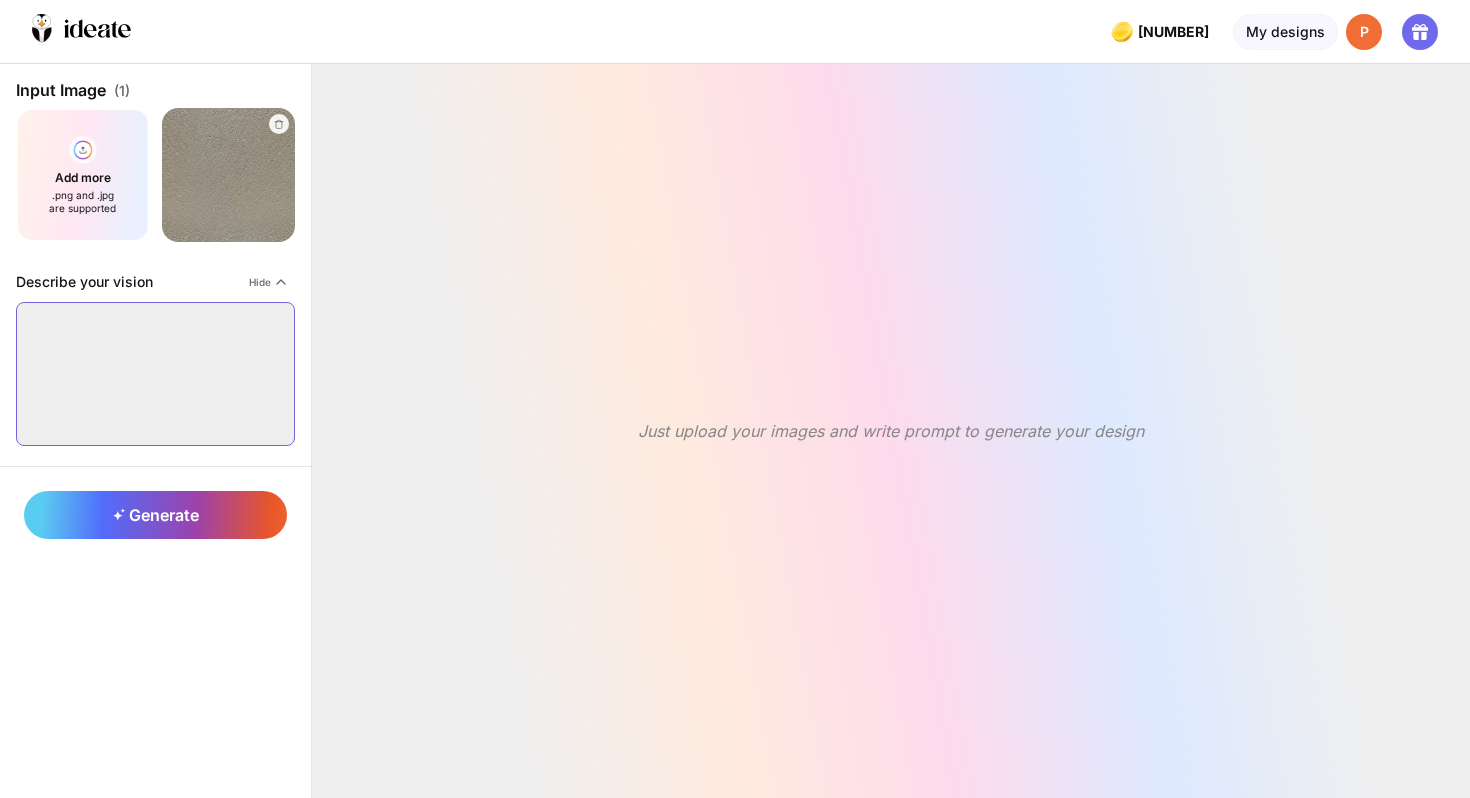 paste on "**********" 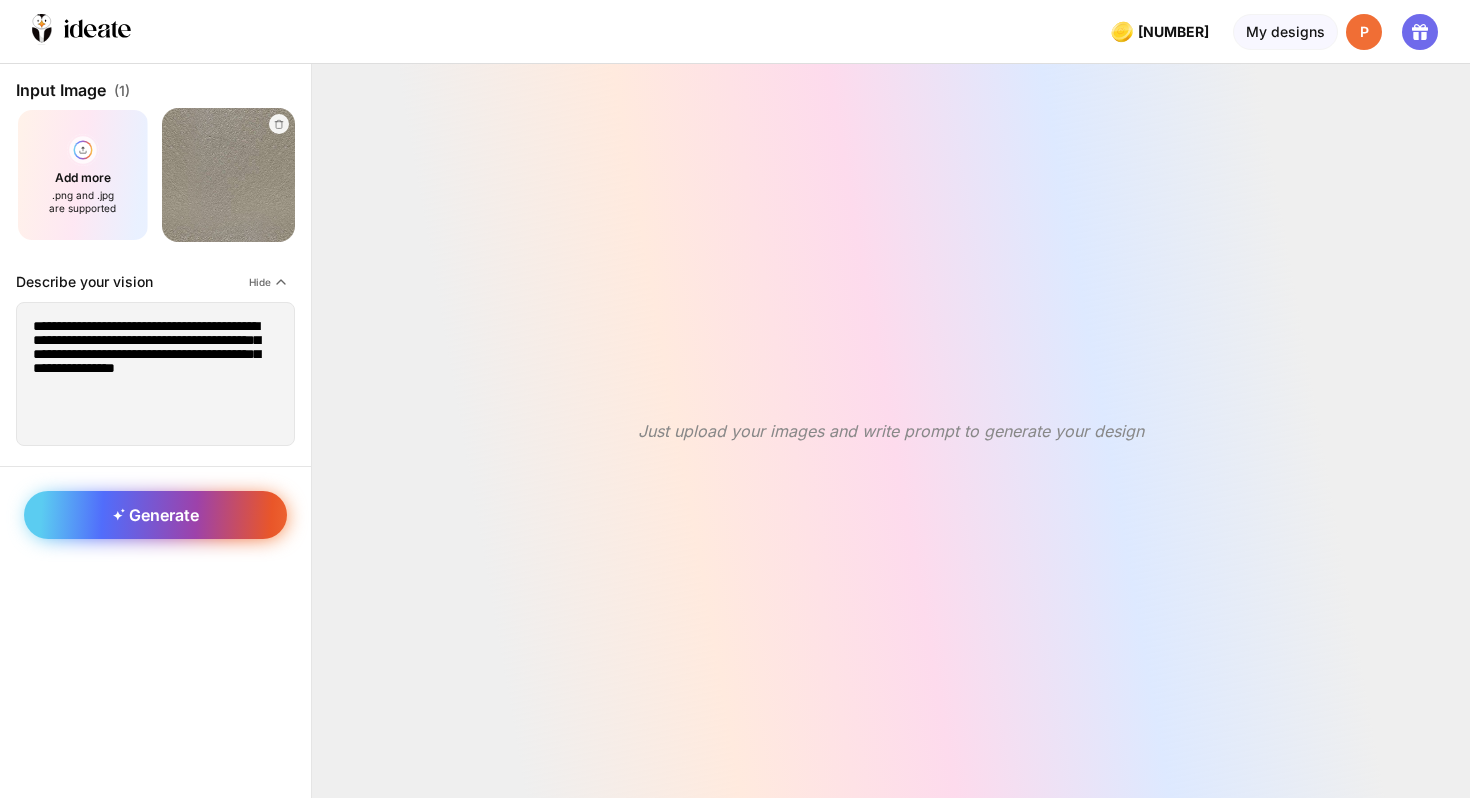 click on "Generate" at bounding box center [156, 515] 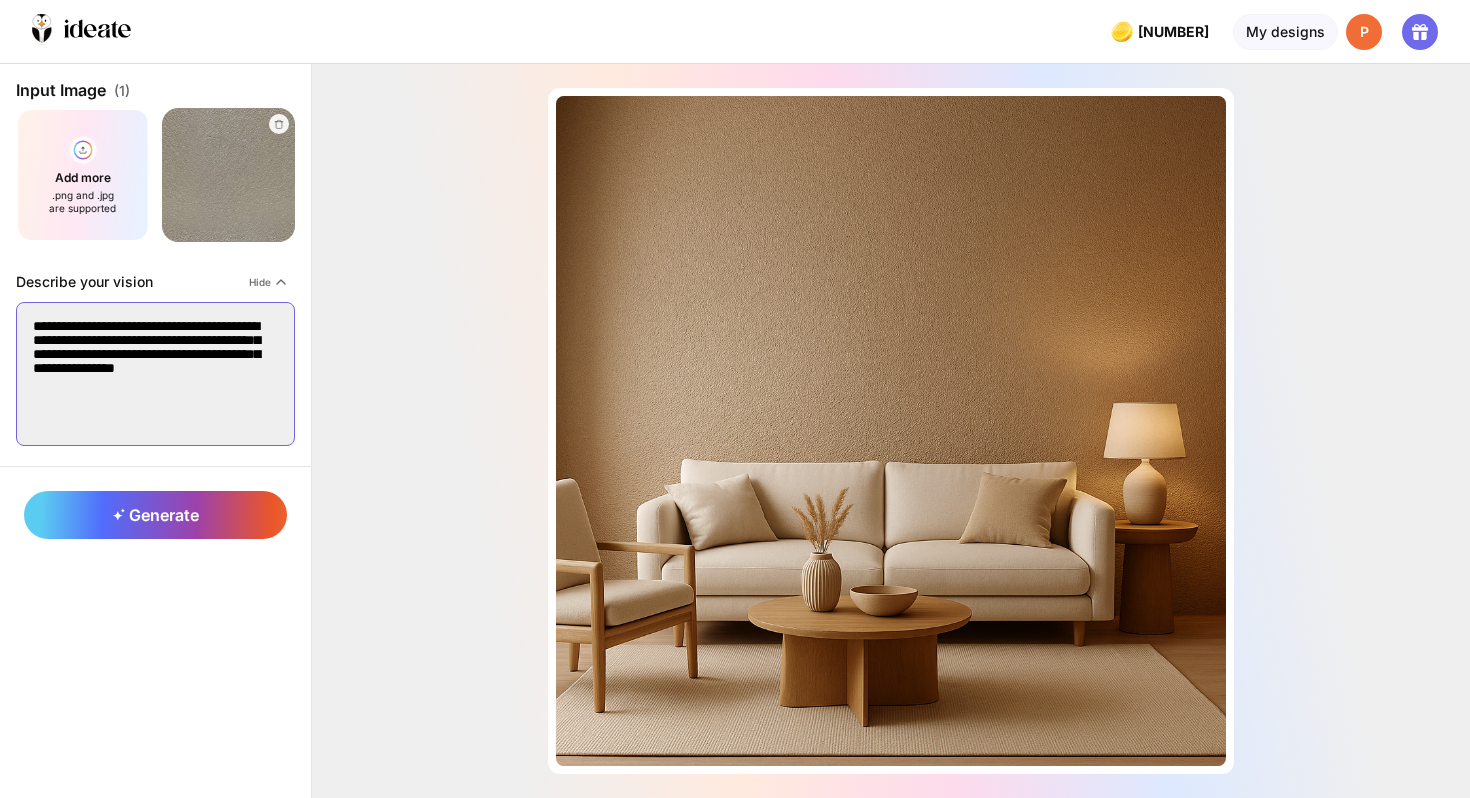 drag, startPoint x: 110, startPoint y: 383, endPoint x: 115, endPoint y: 338, distance: 45.276924 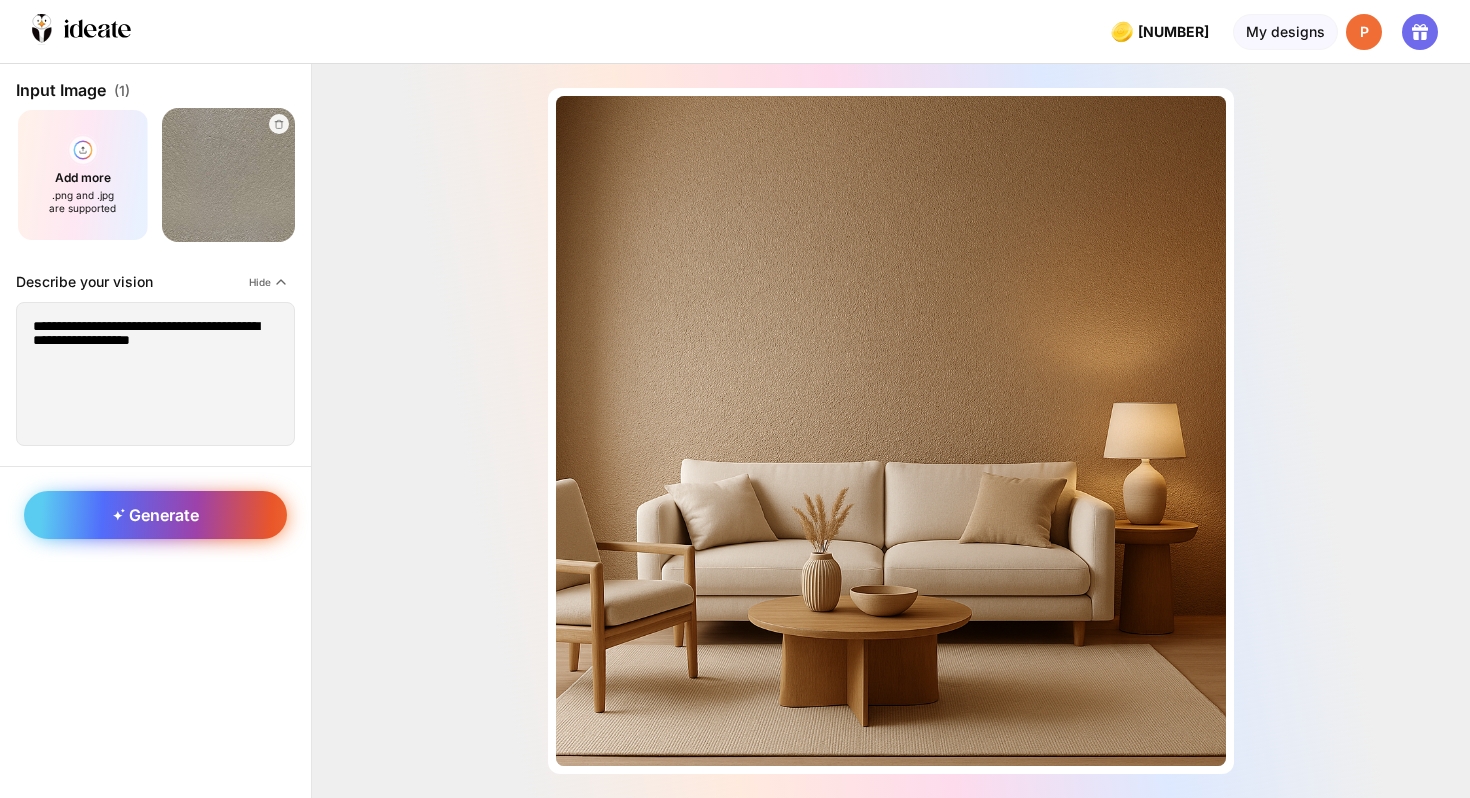 click on "Generate" at bounding box center (155, 515) 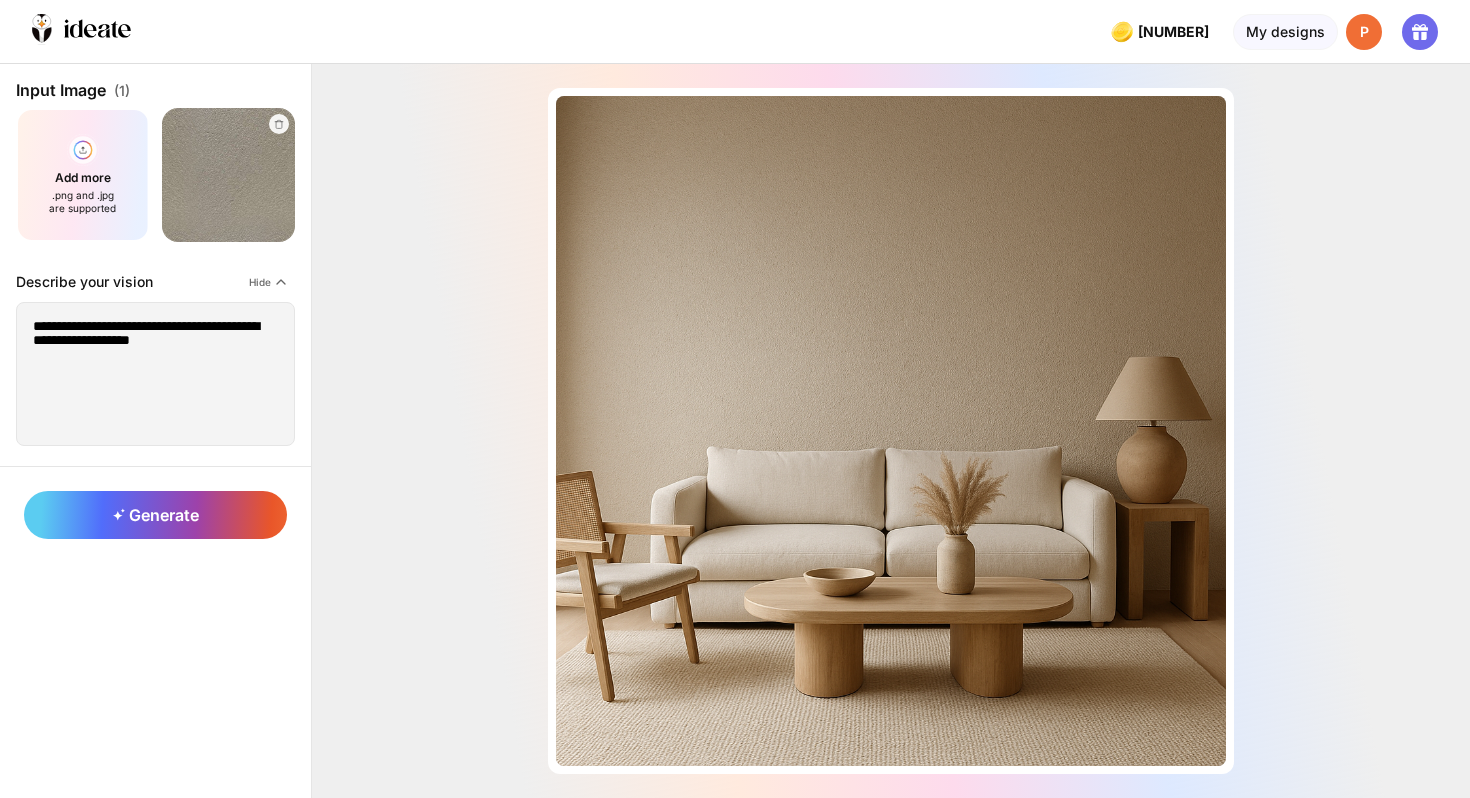 click at bounding box center [228, 174] 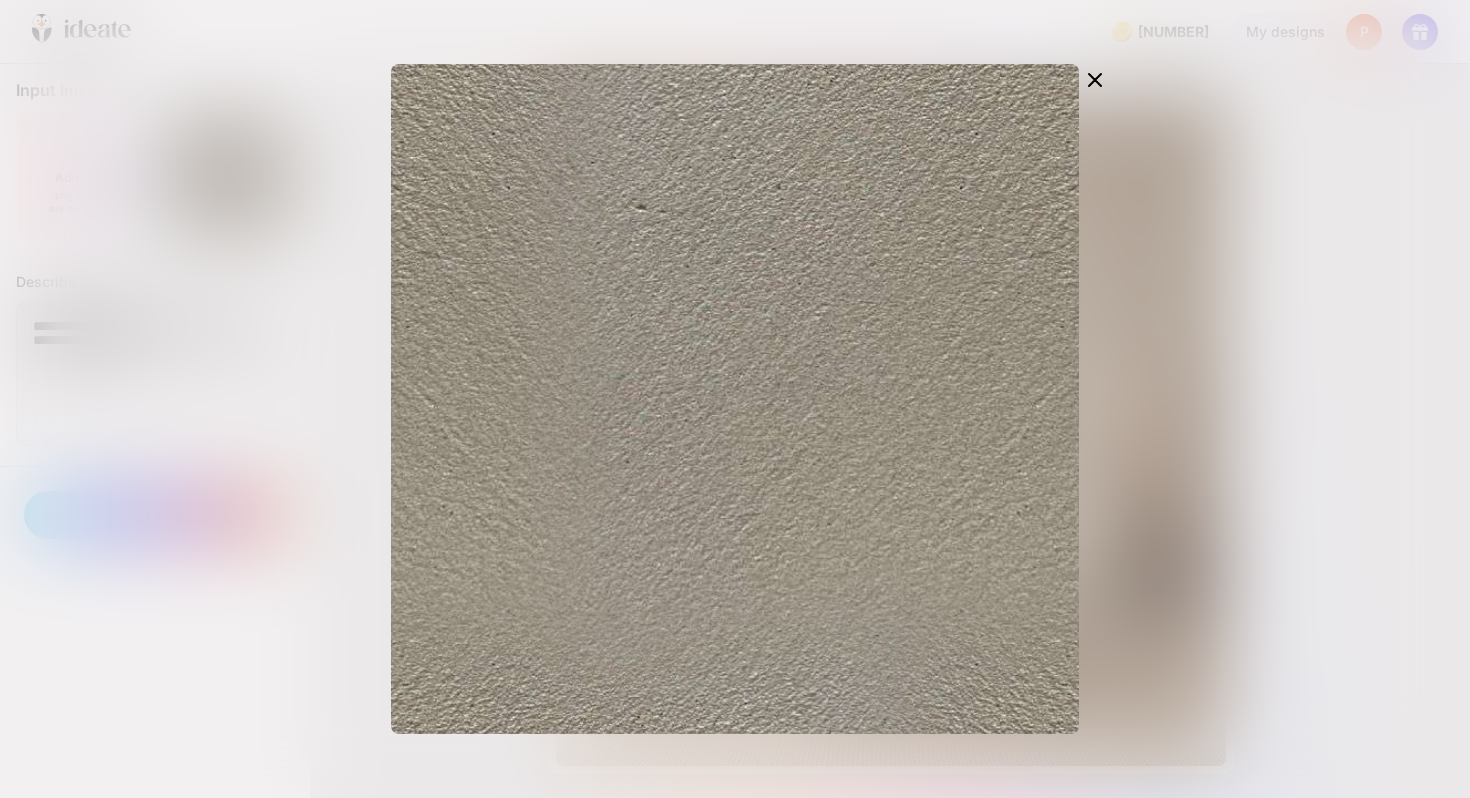 click 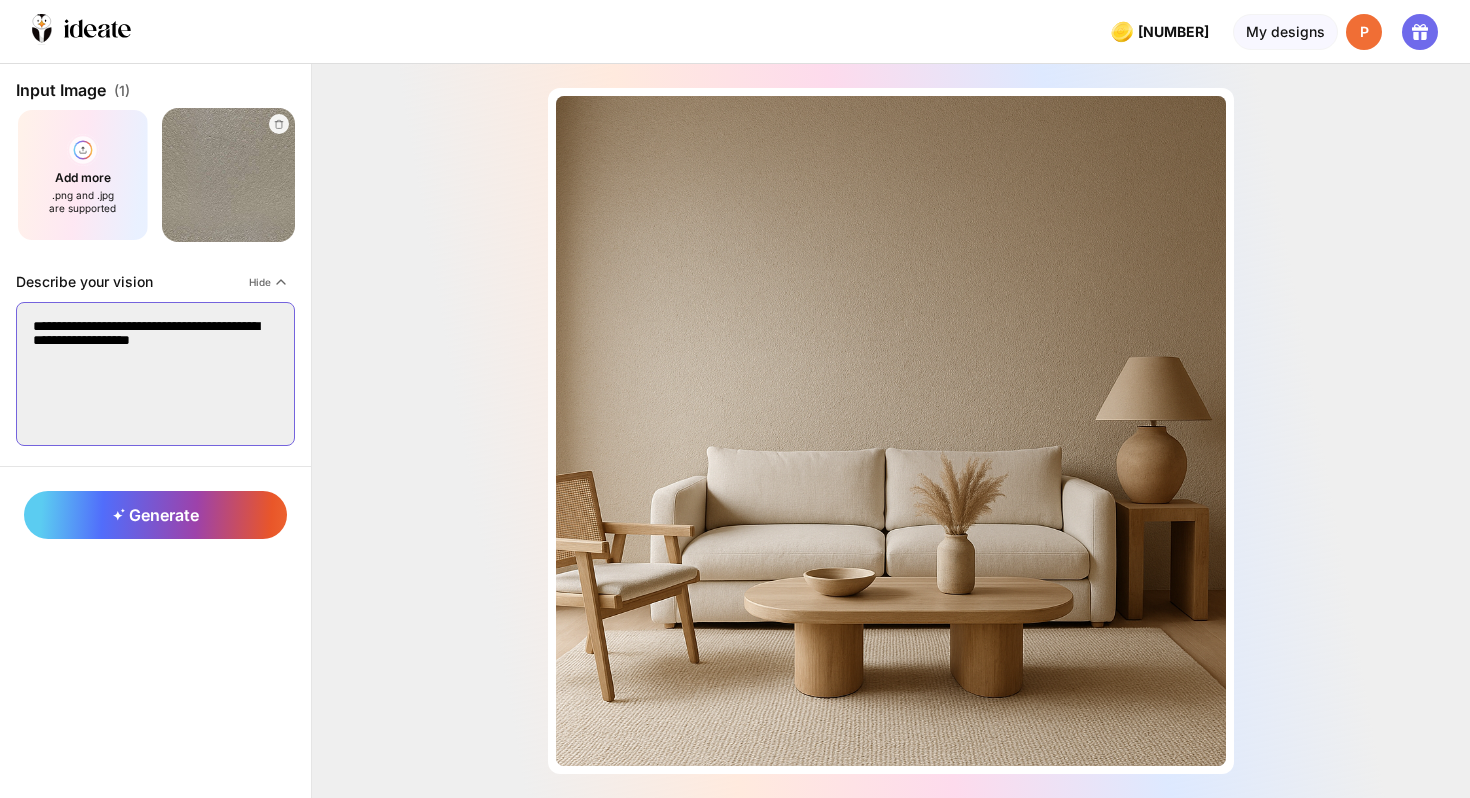drag, startPoint x: 155, startPoint y: 324, endPoint x: 99, endPoint y: 329, distance: 56.22277 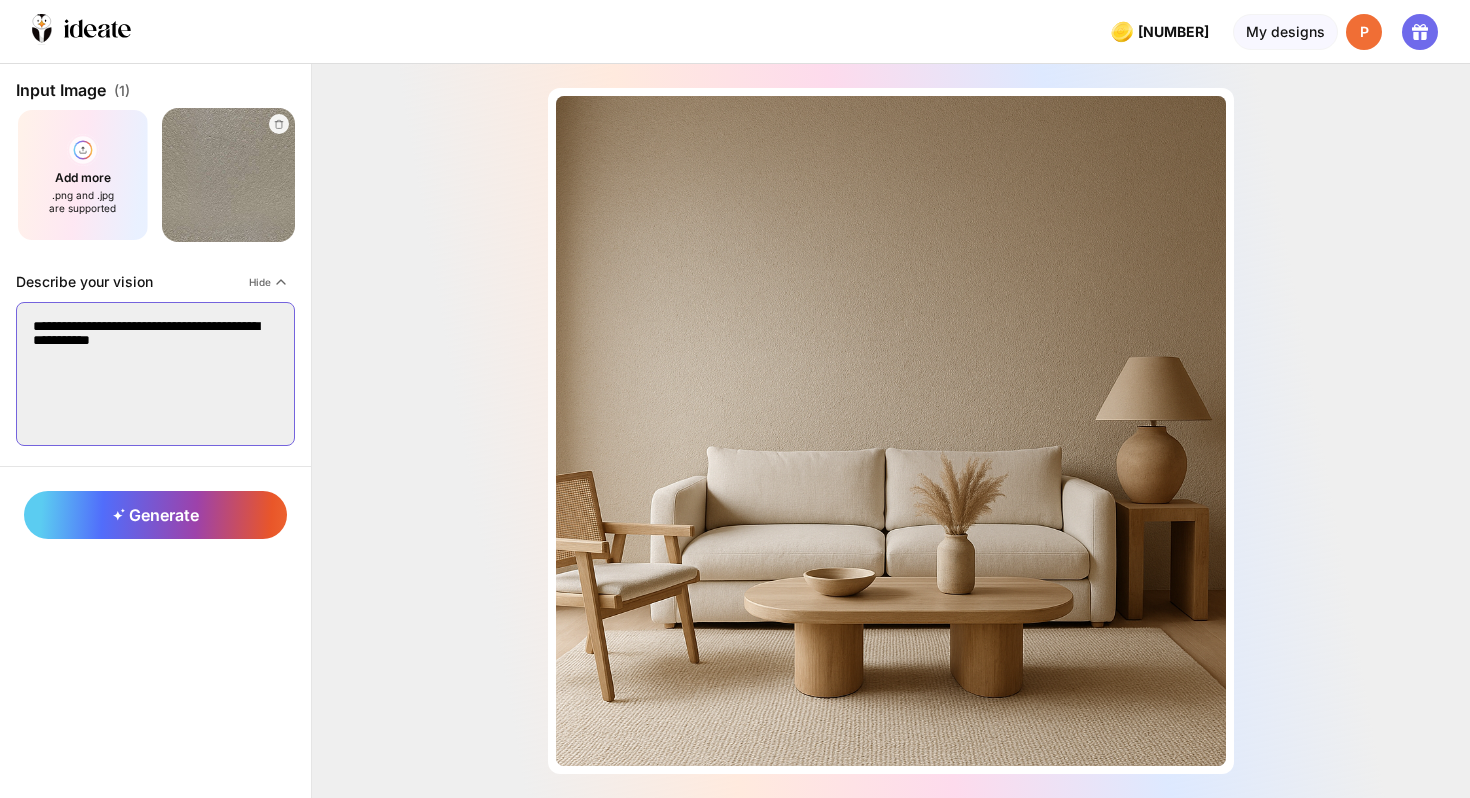 click on "**********" at bounding box center [155, 374] 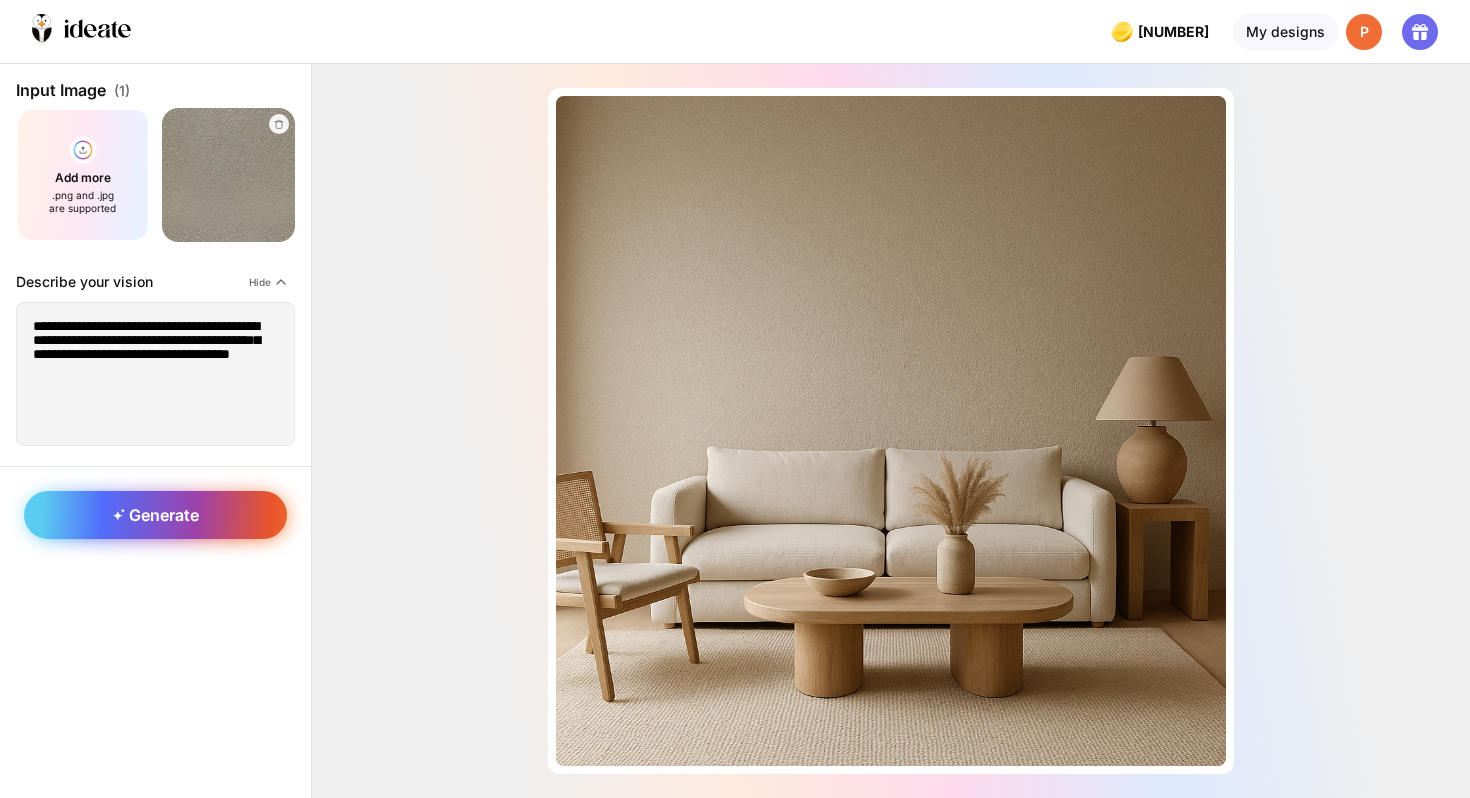 click on "Generate" at bounding box center [155, 515] 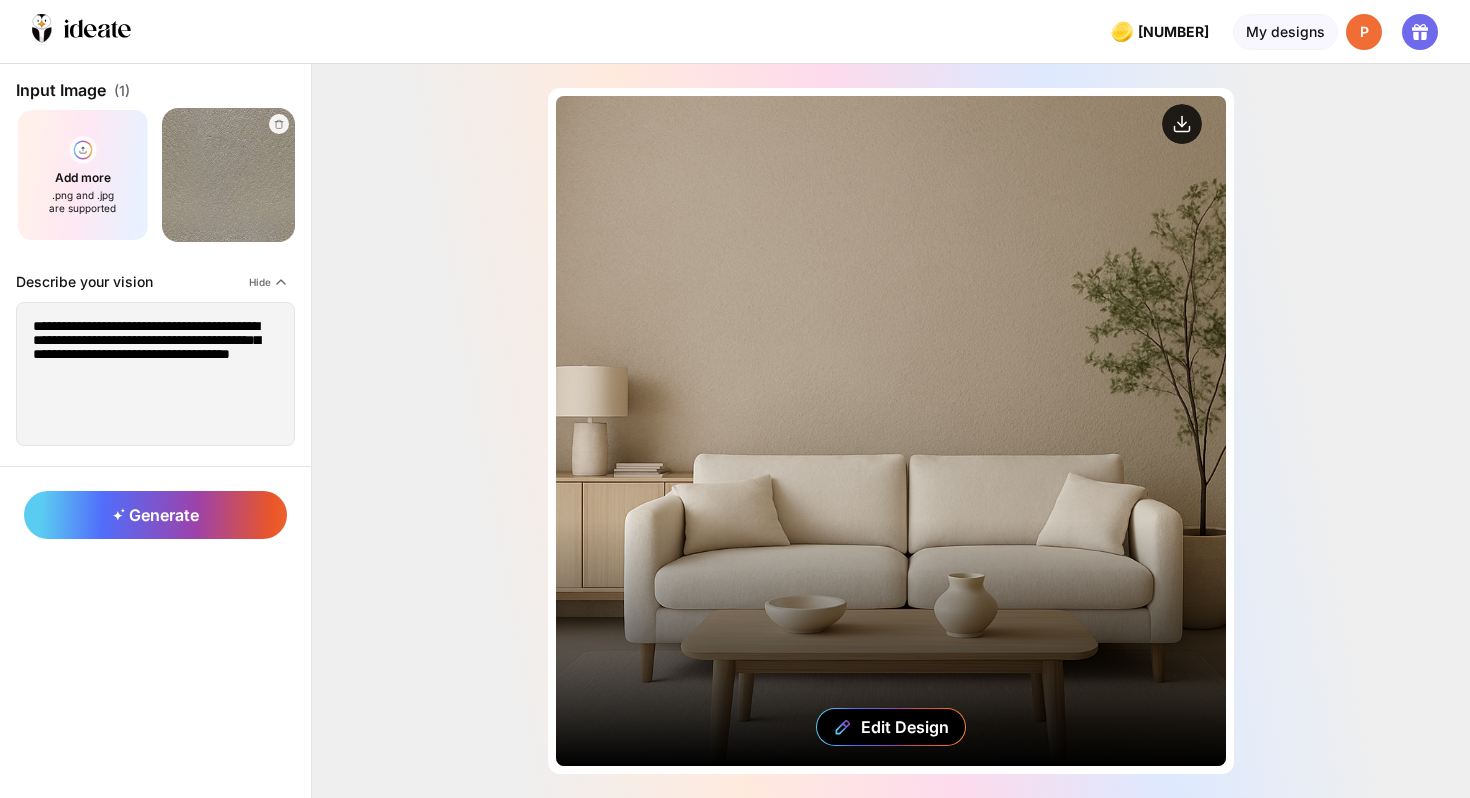 click 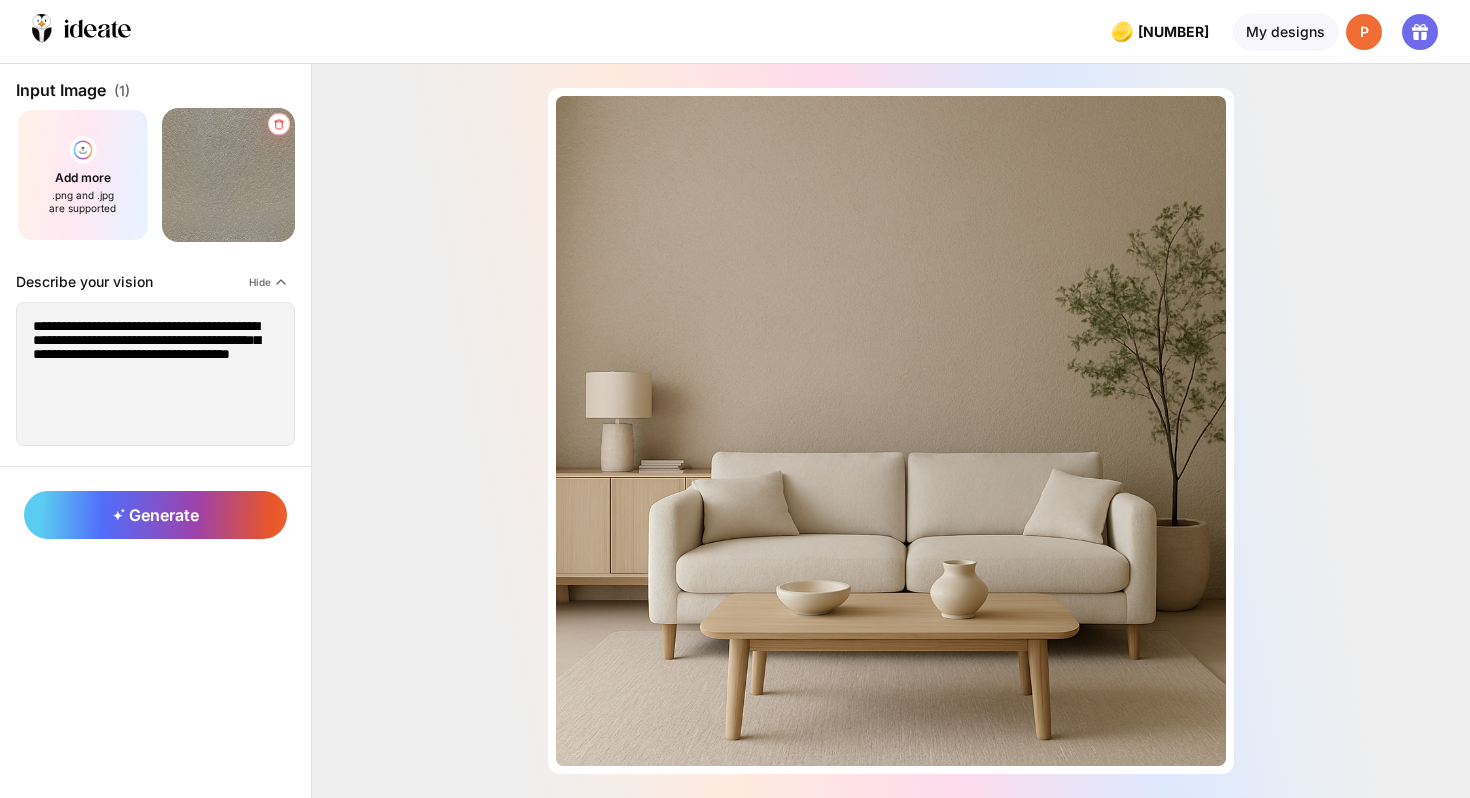 click 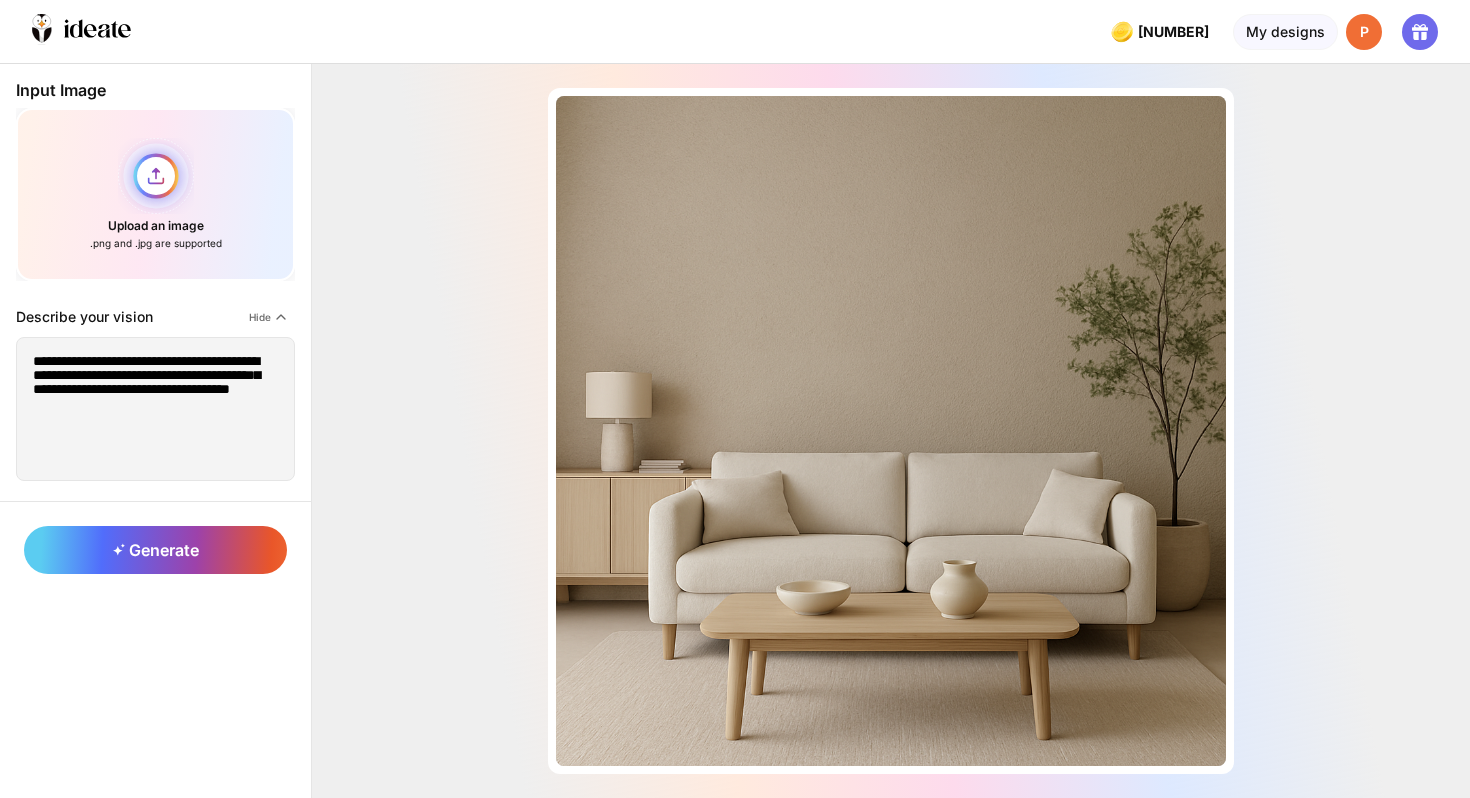 click on "Upload an image .png and .jpg are supported" at bounding box center (155, 194) 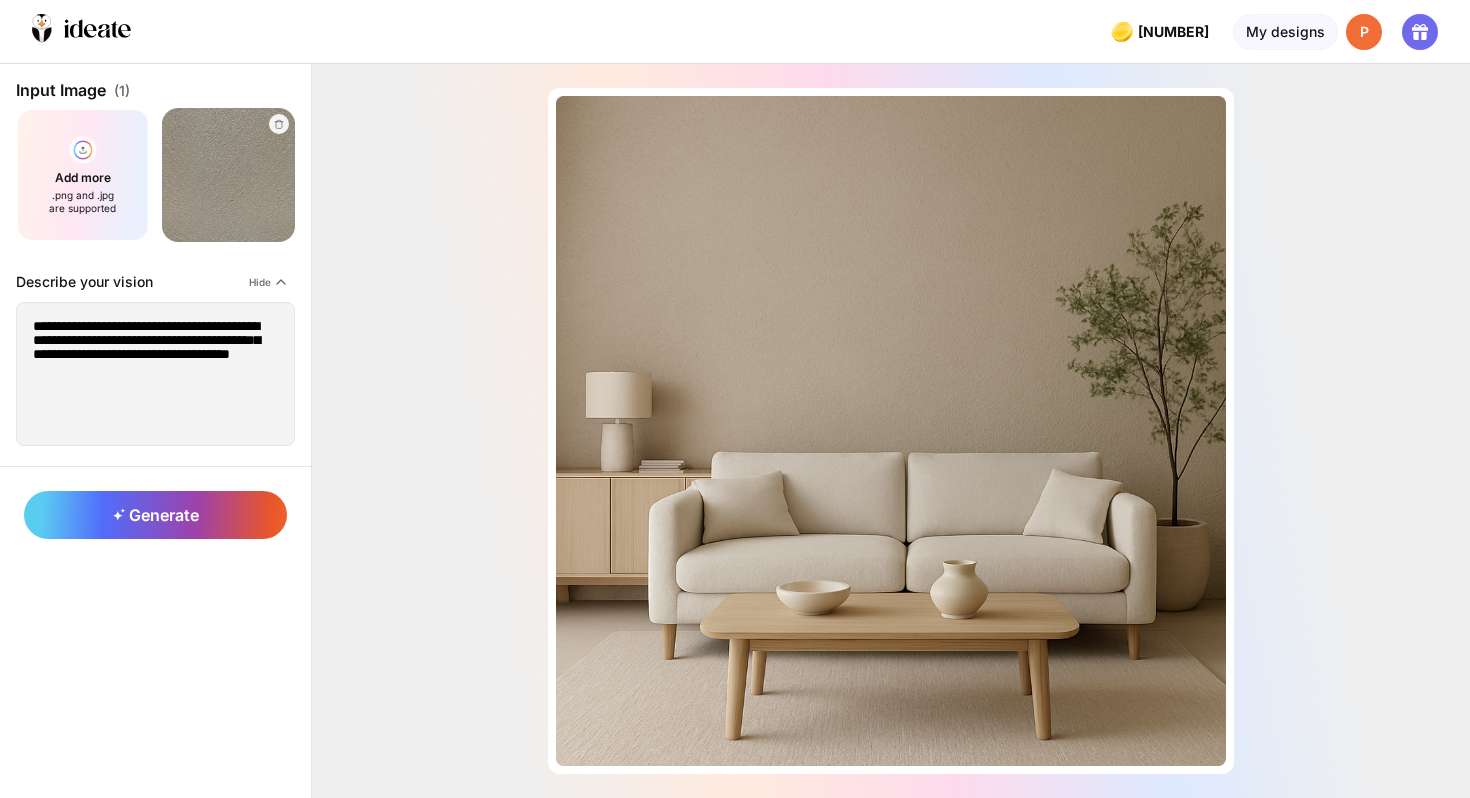 click at bounding box center [228, 174] 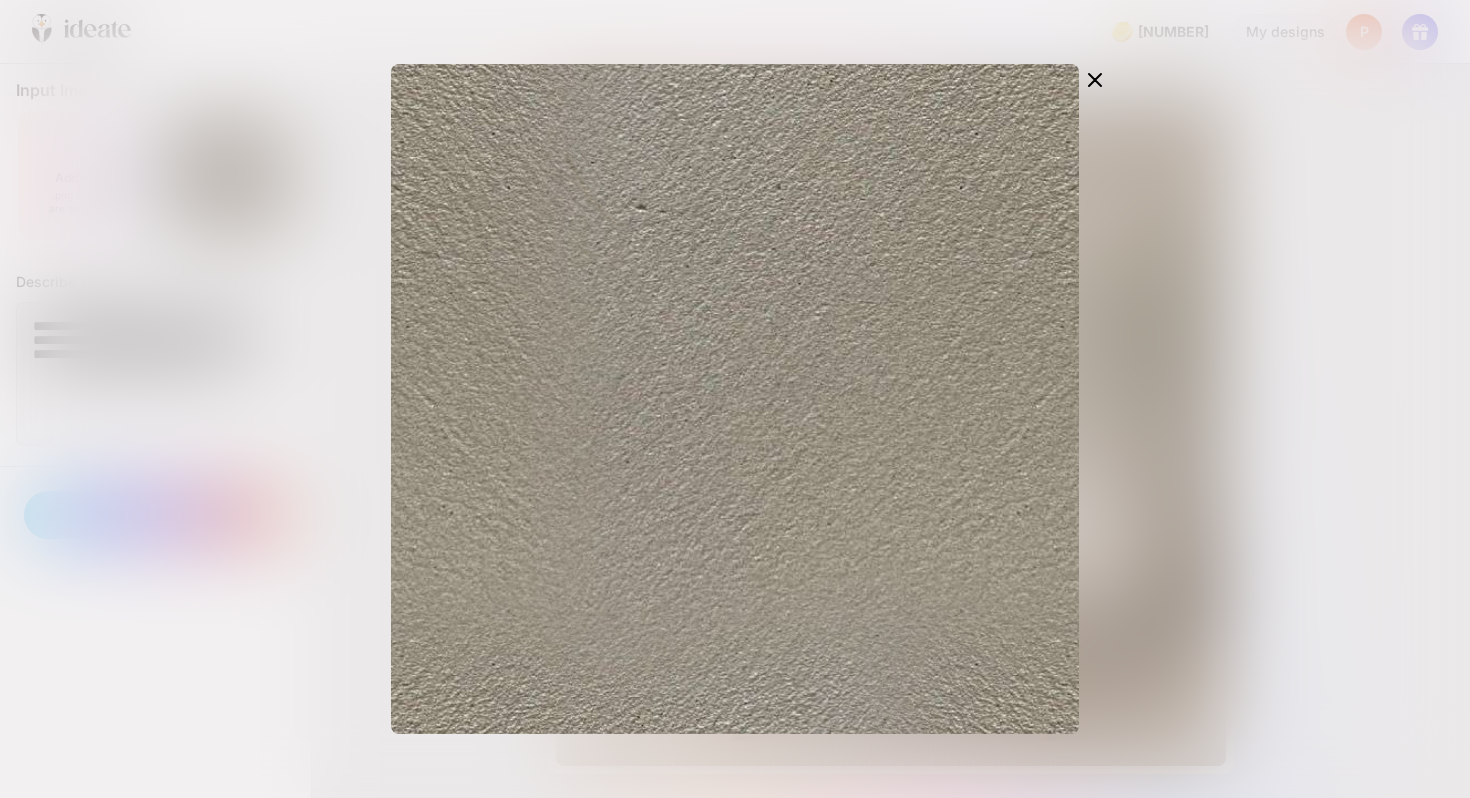 click 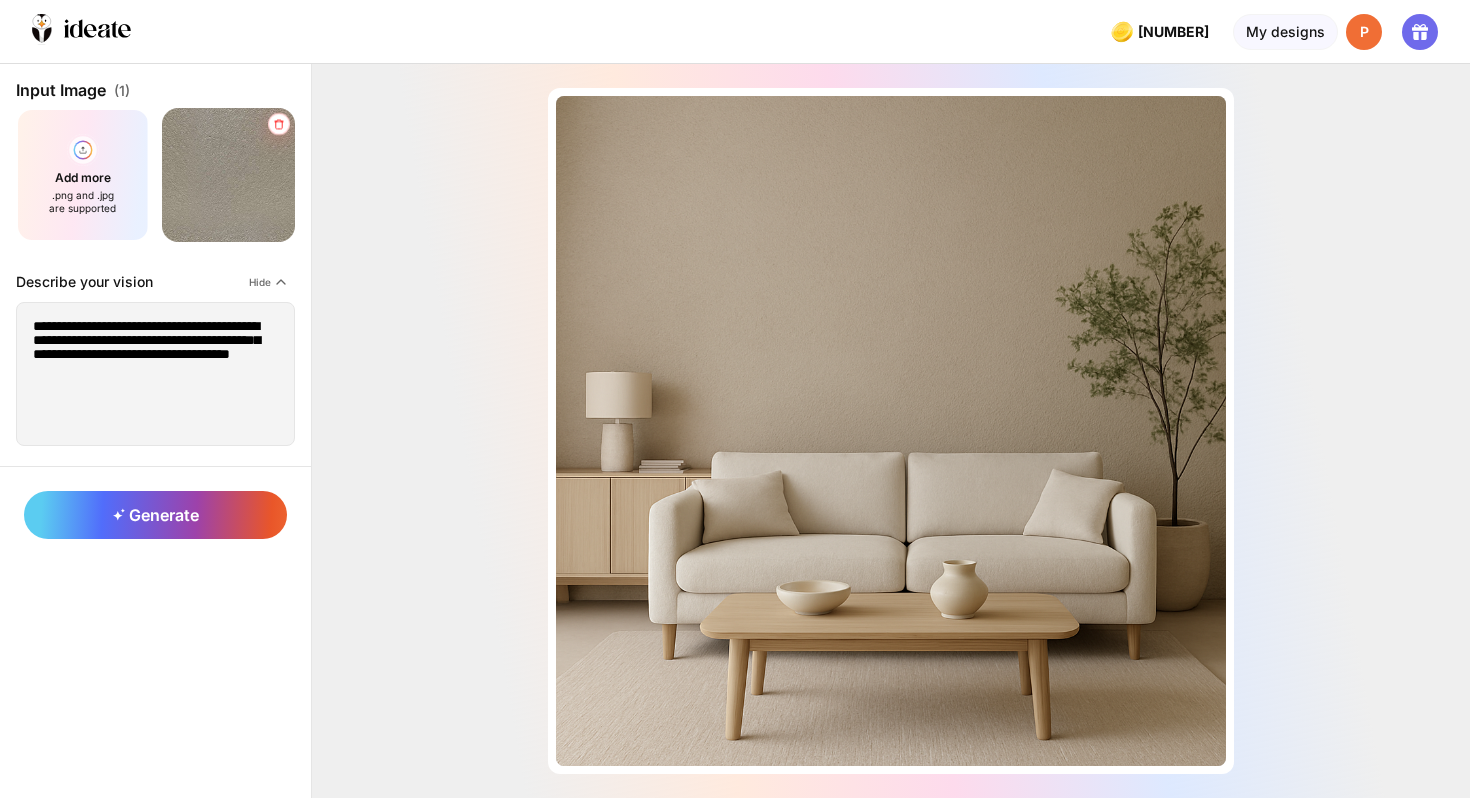 click 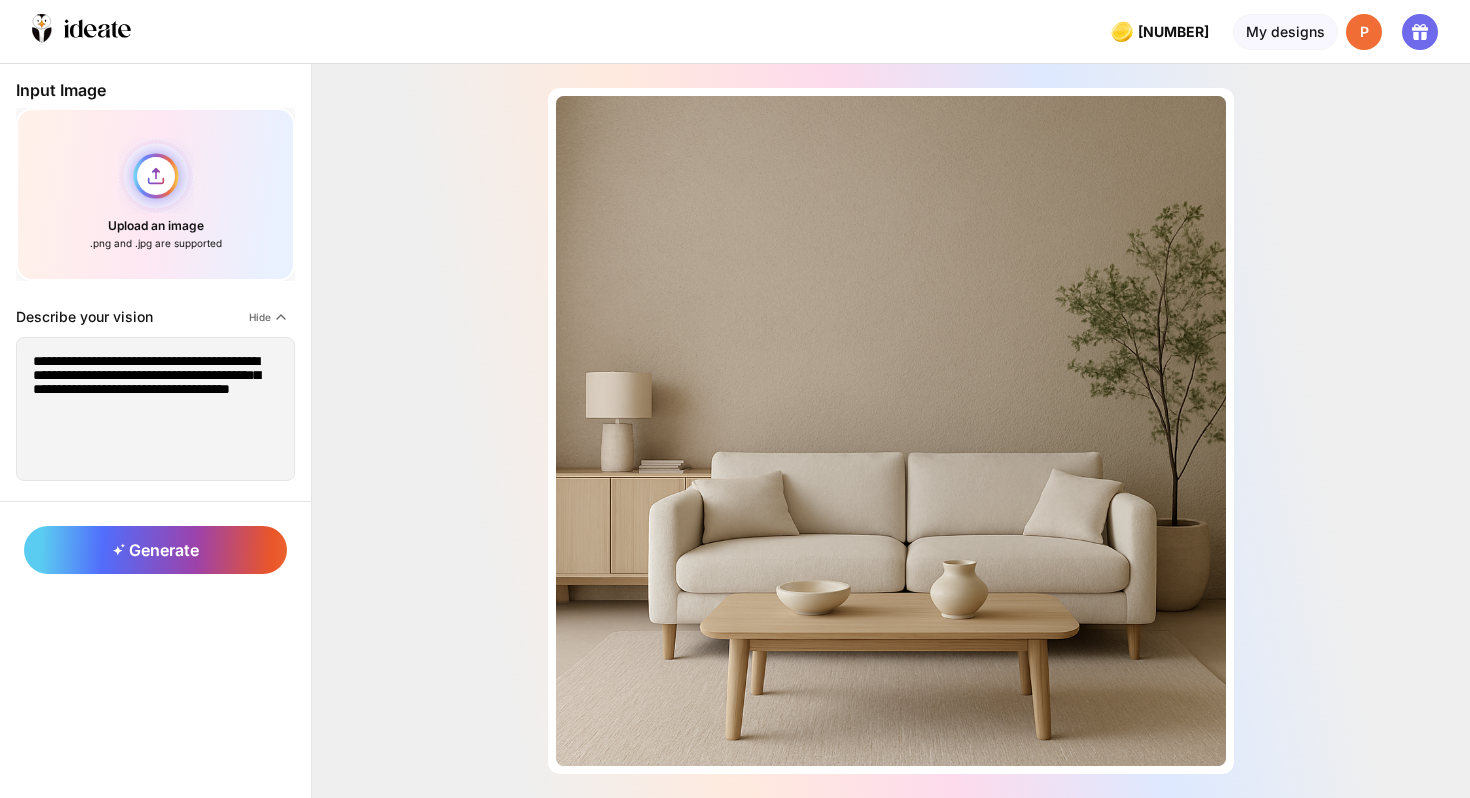 click on "Upload an image .png and .jpg are supported" at bounding box center [155, 194] 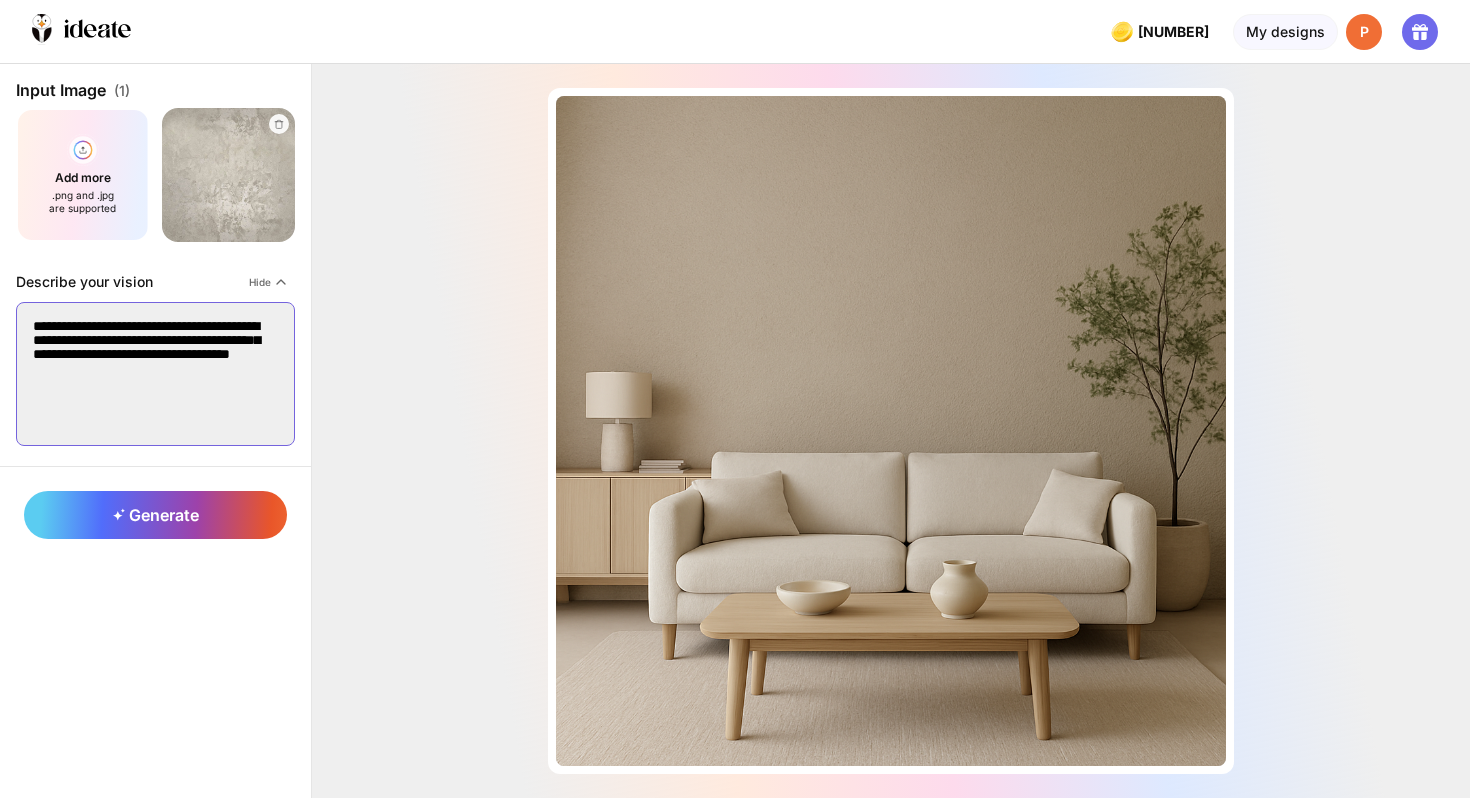 drag, startPoint x: 100, startPoint y: 325, endPoint x: 165, endPoint y: 327, distance: 65.03076 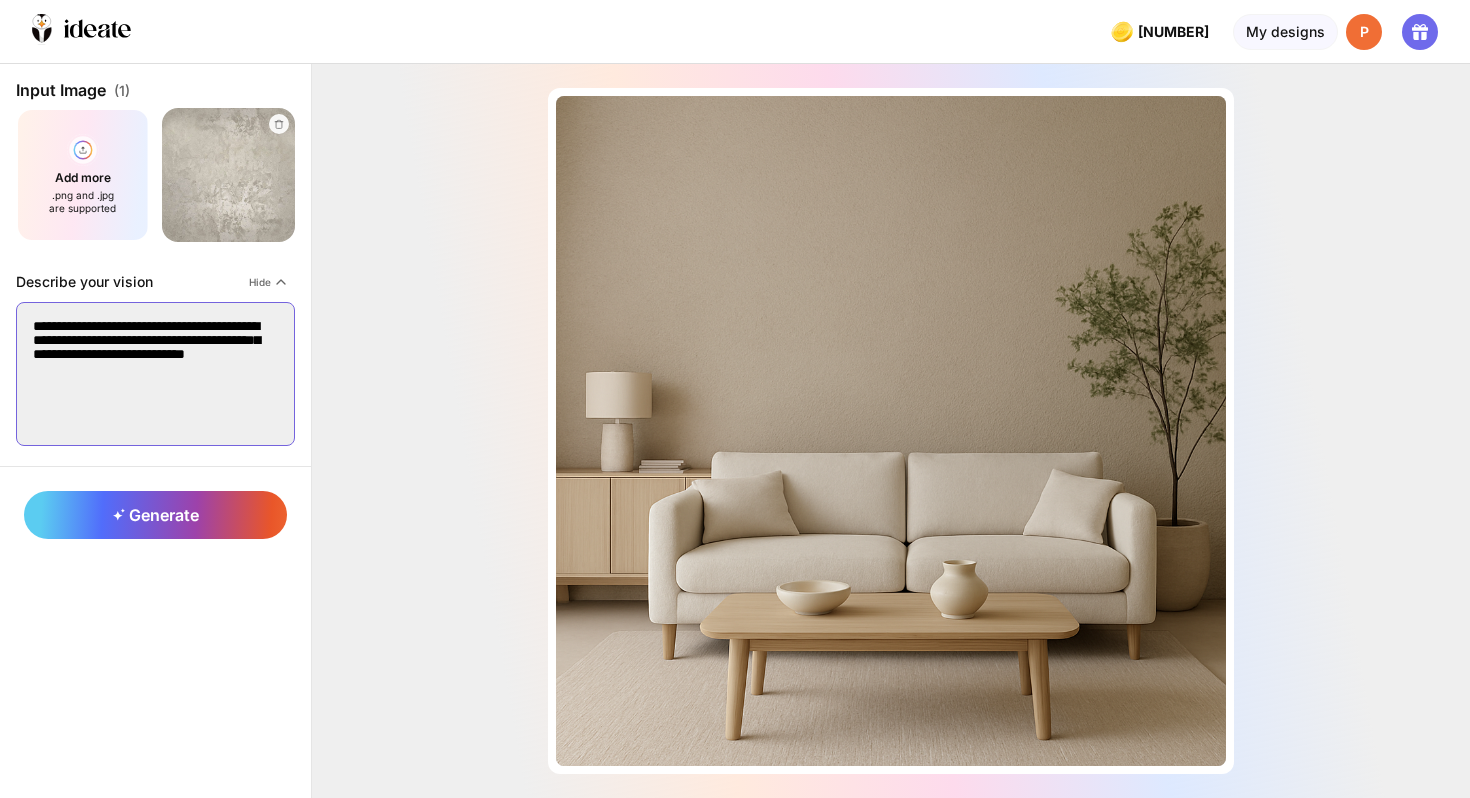 click on "**********" at bounding box center (155, 374) 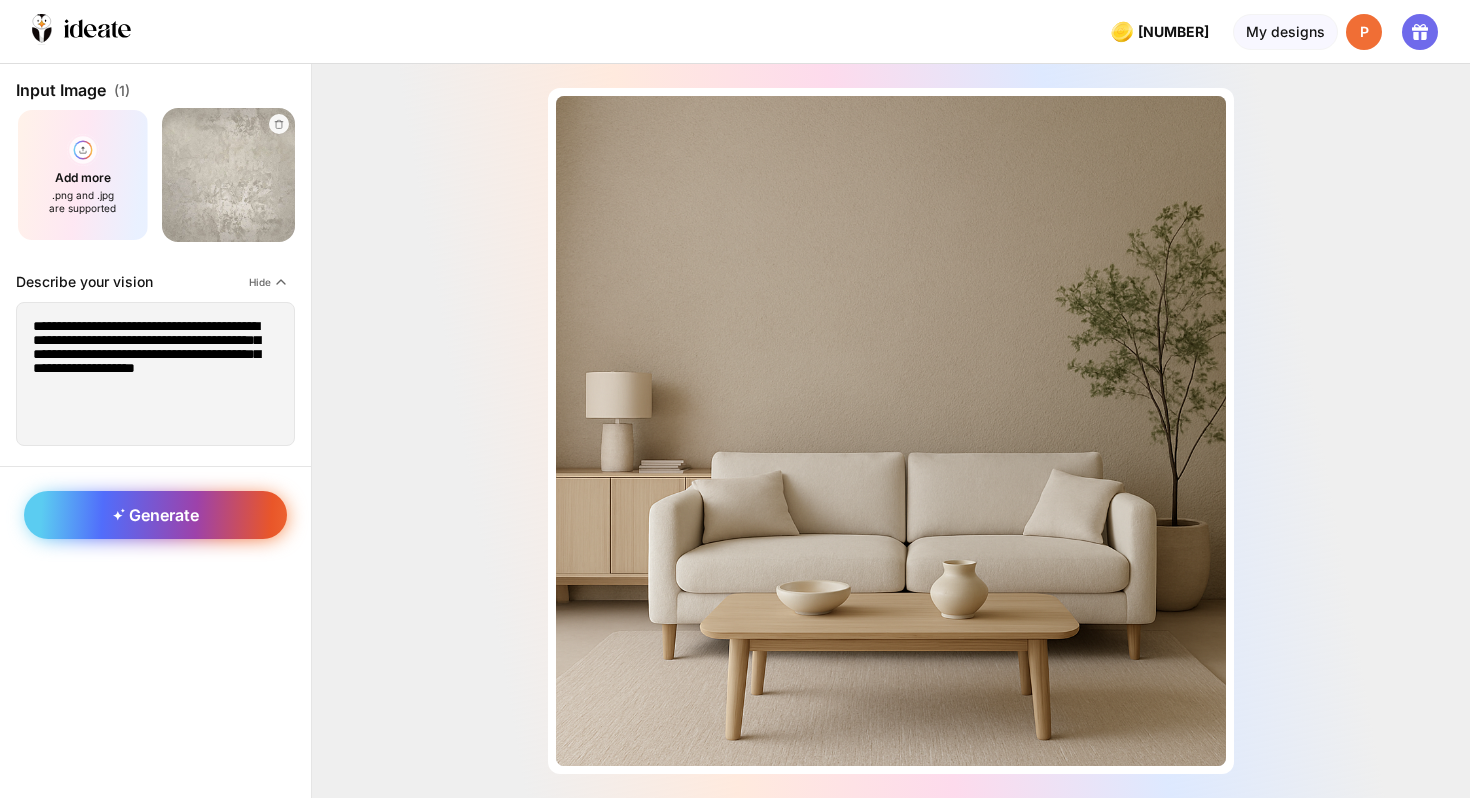 click on "Generate" at bounding box center (156, 515) 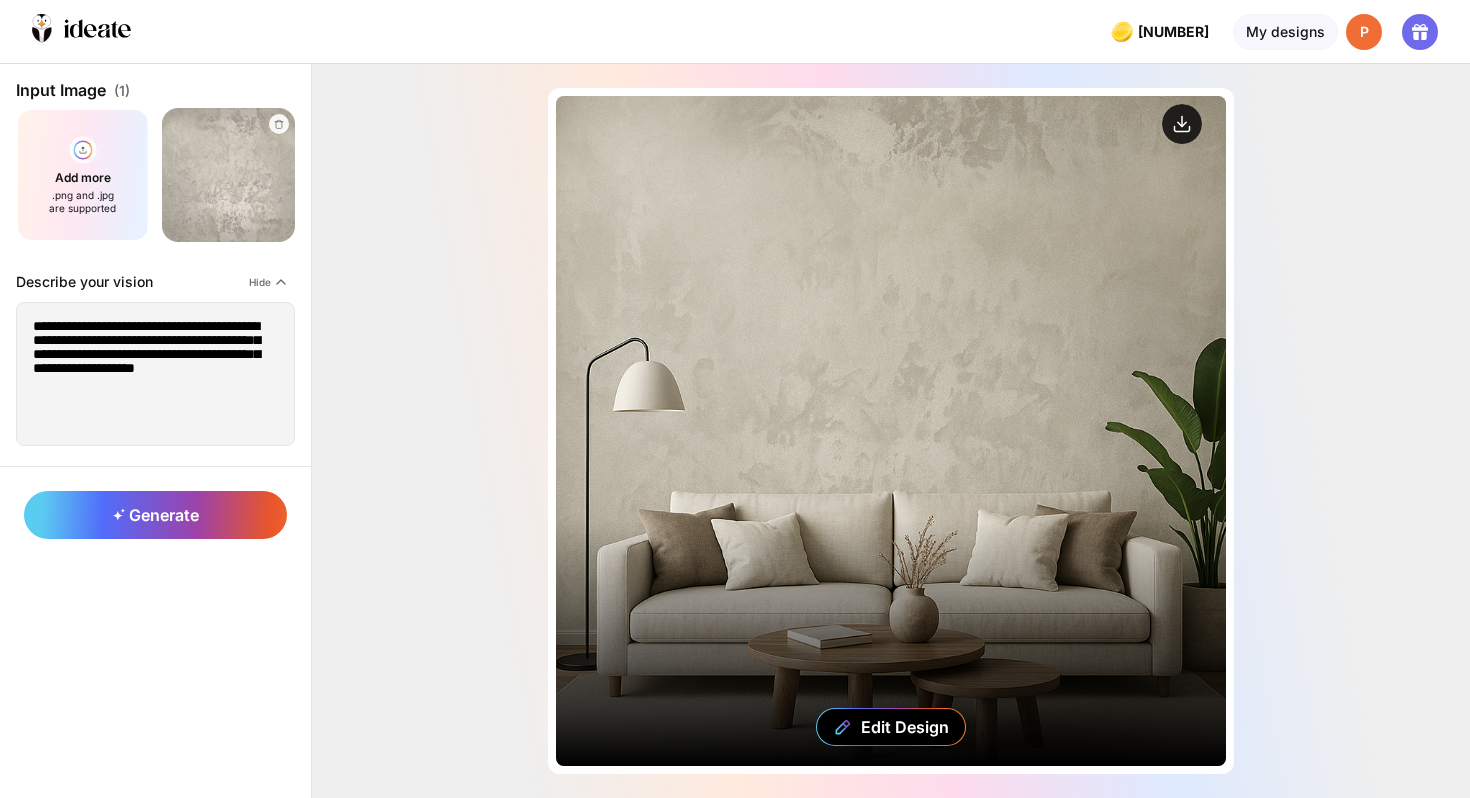 click 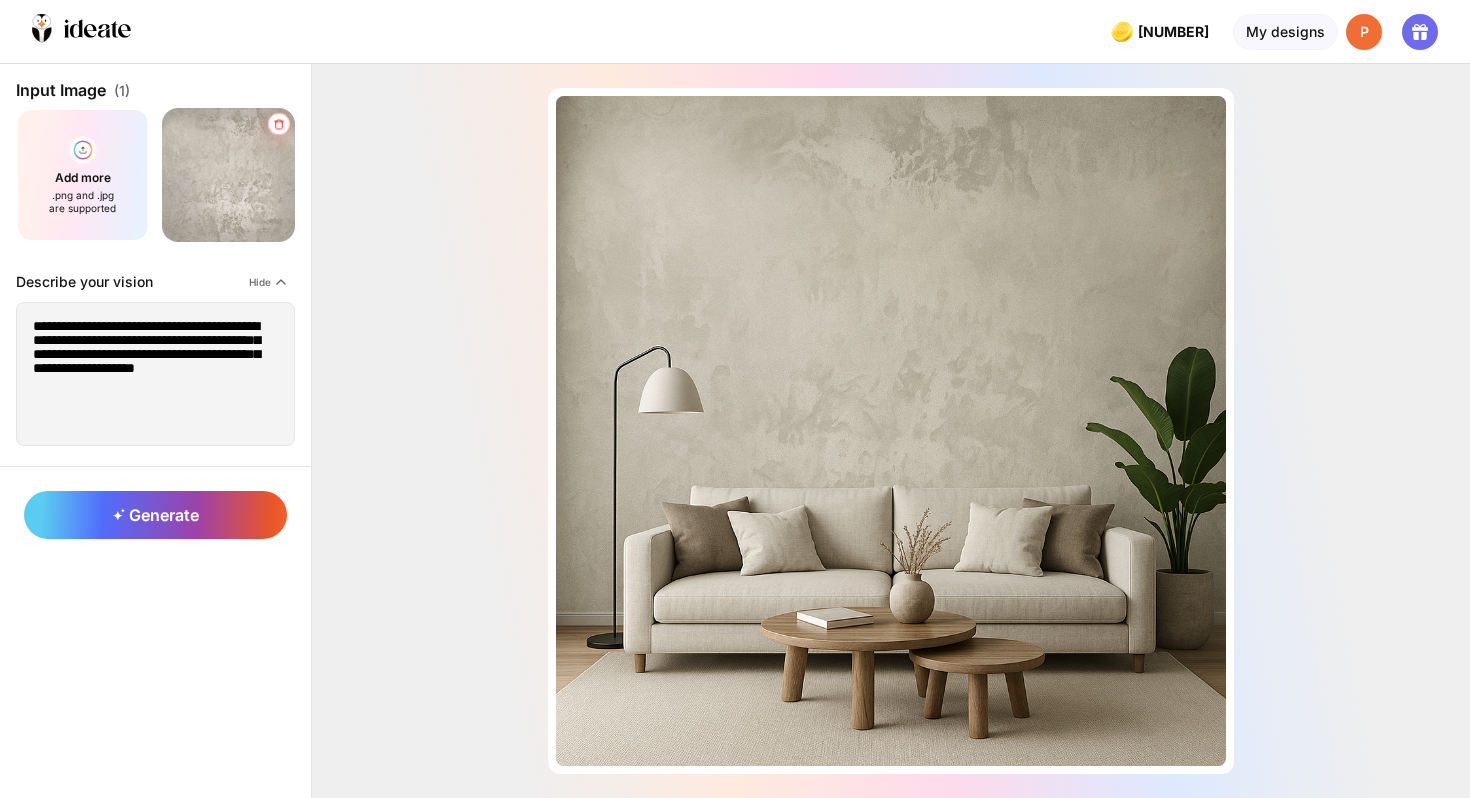 click 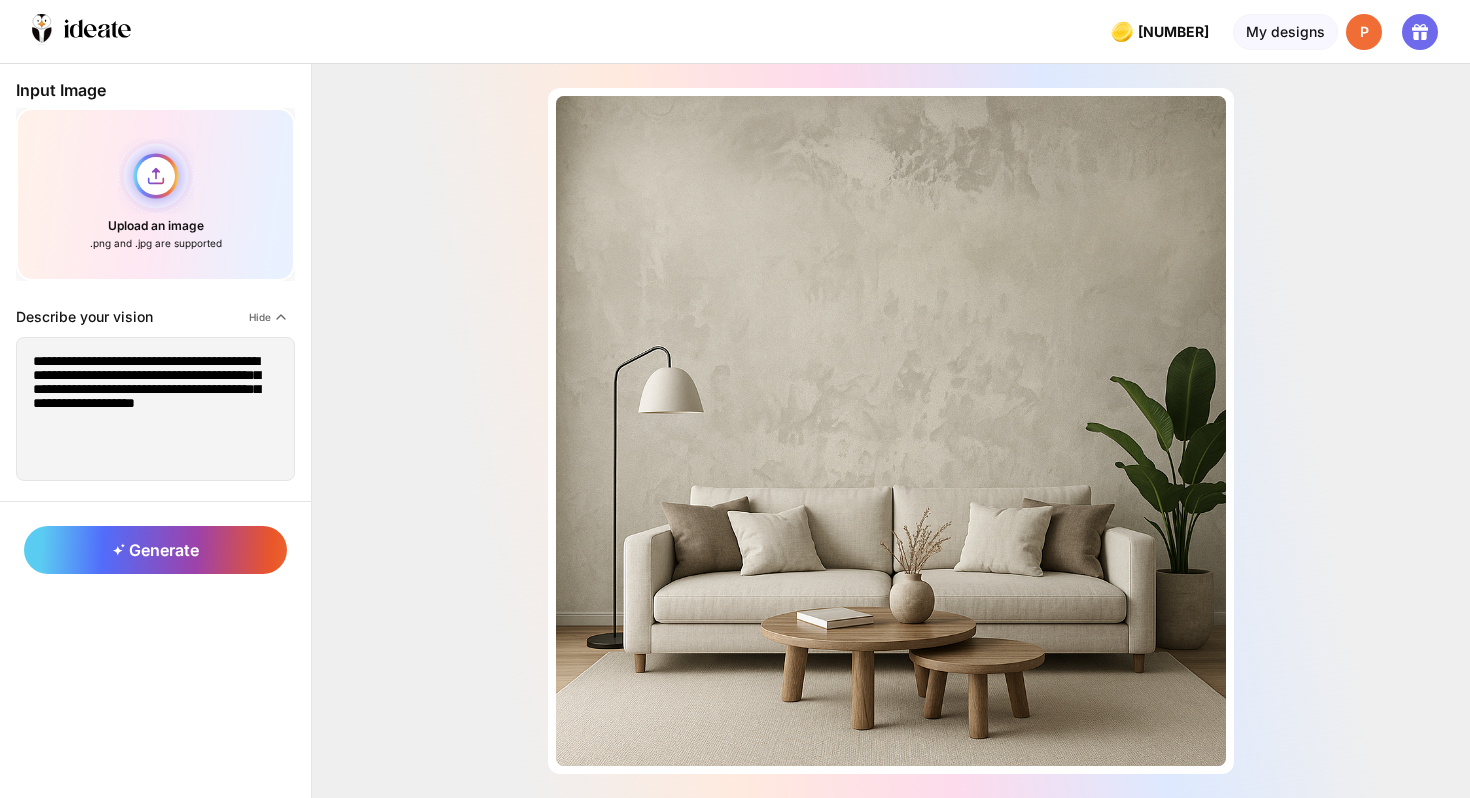 click on "Upload an image .png and .jpg are supported" at bounding box center [155, 194] 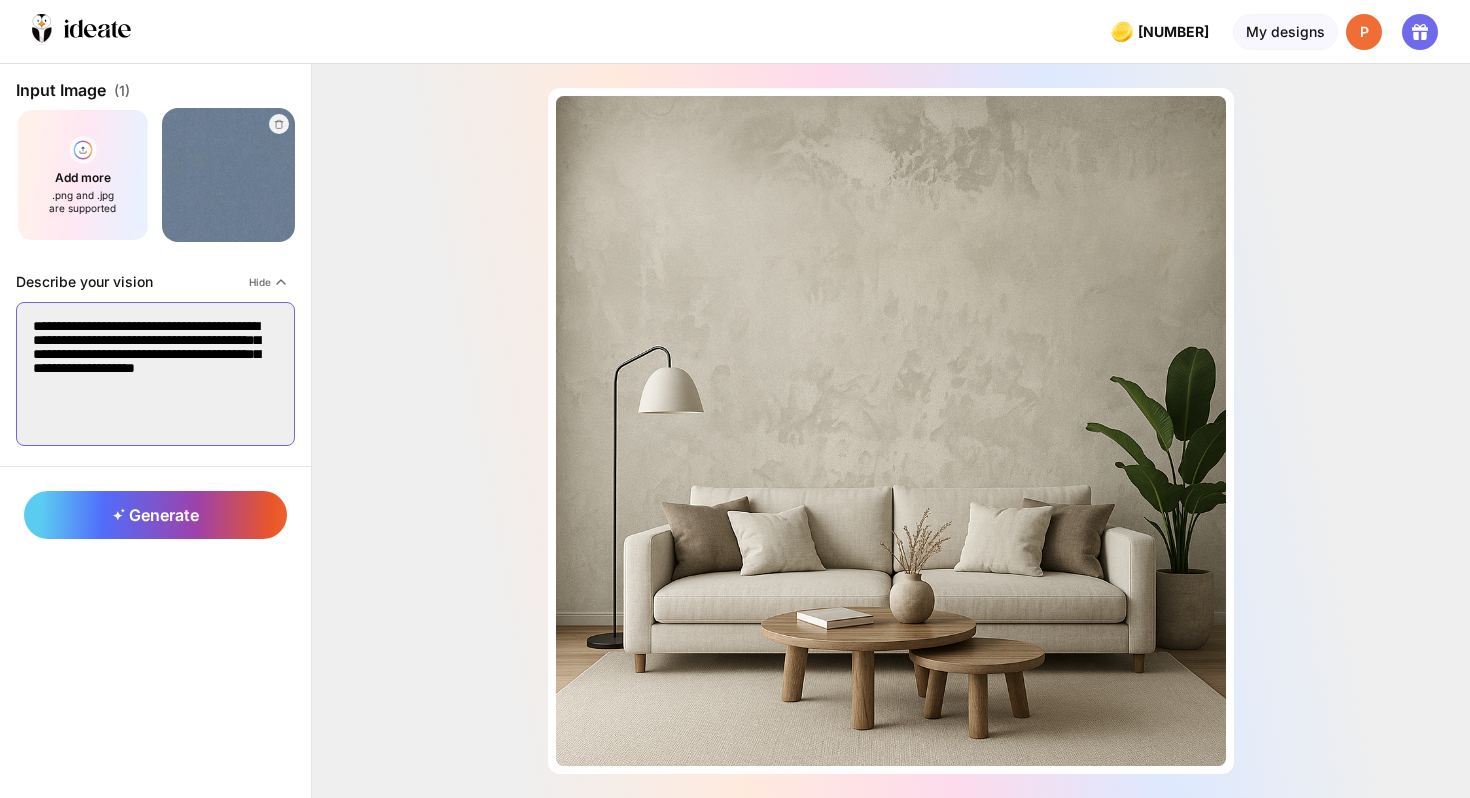 drag, startPoint x: 108, startPoint y: 322, endPoint x: 183, endPoint y: 324, distance: 75.026665 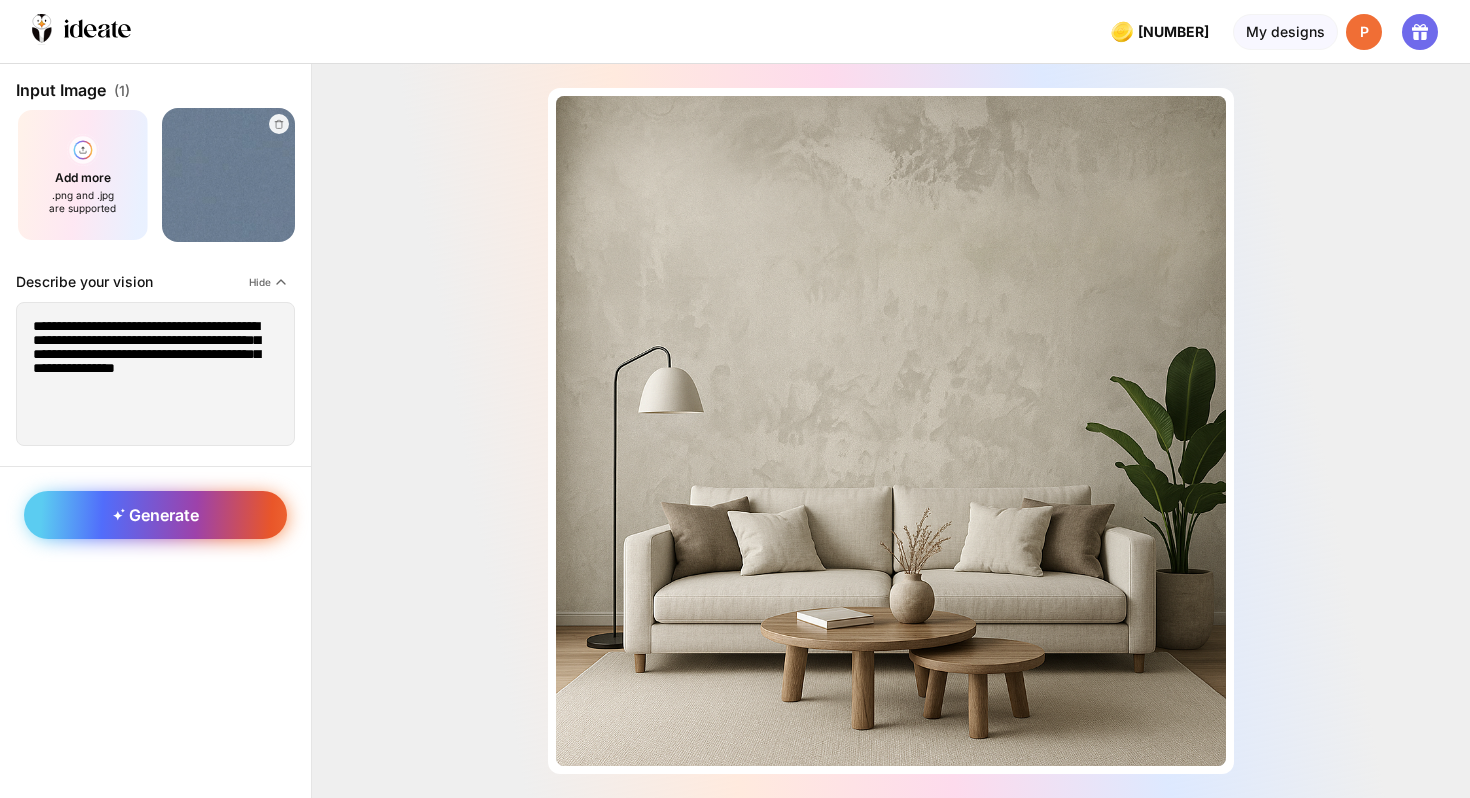 click on "Generate" at bounding box center (156, 515) 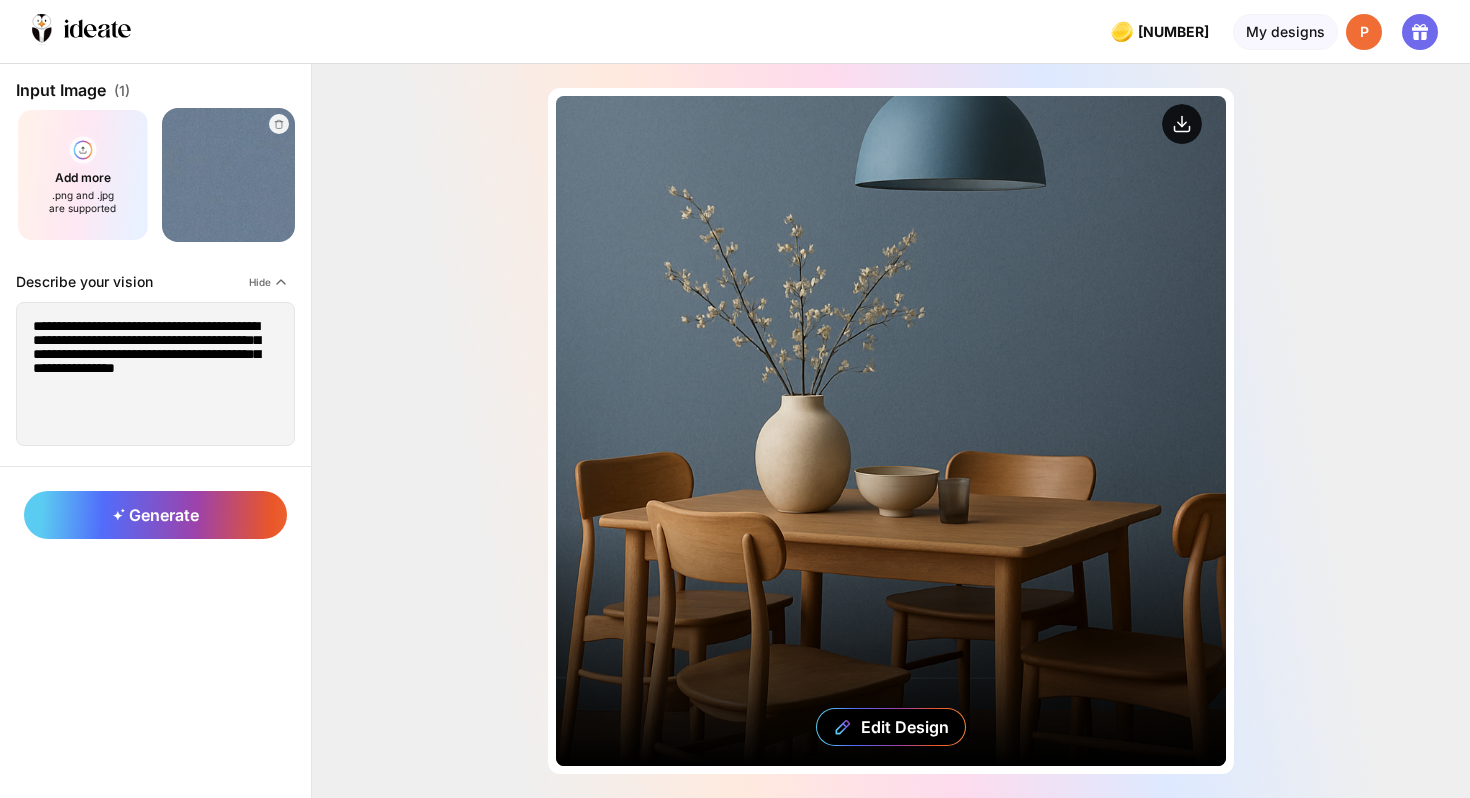 click 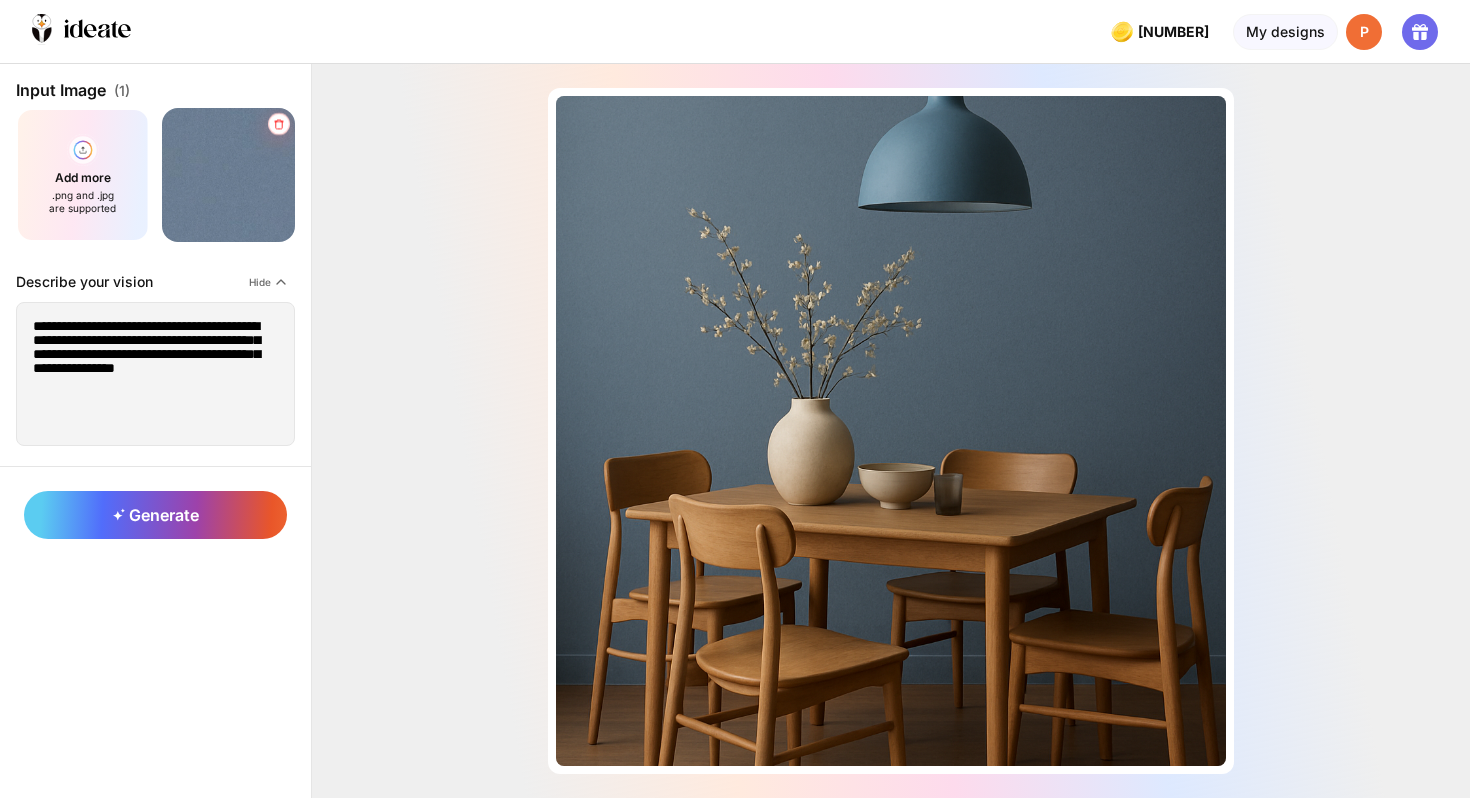 click 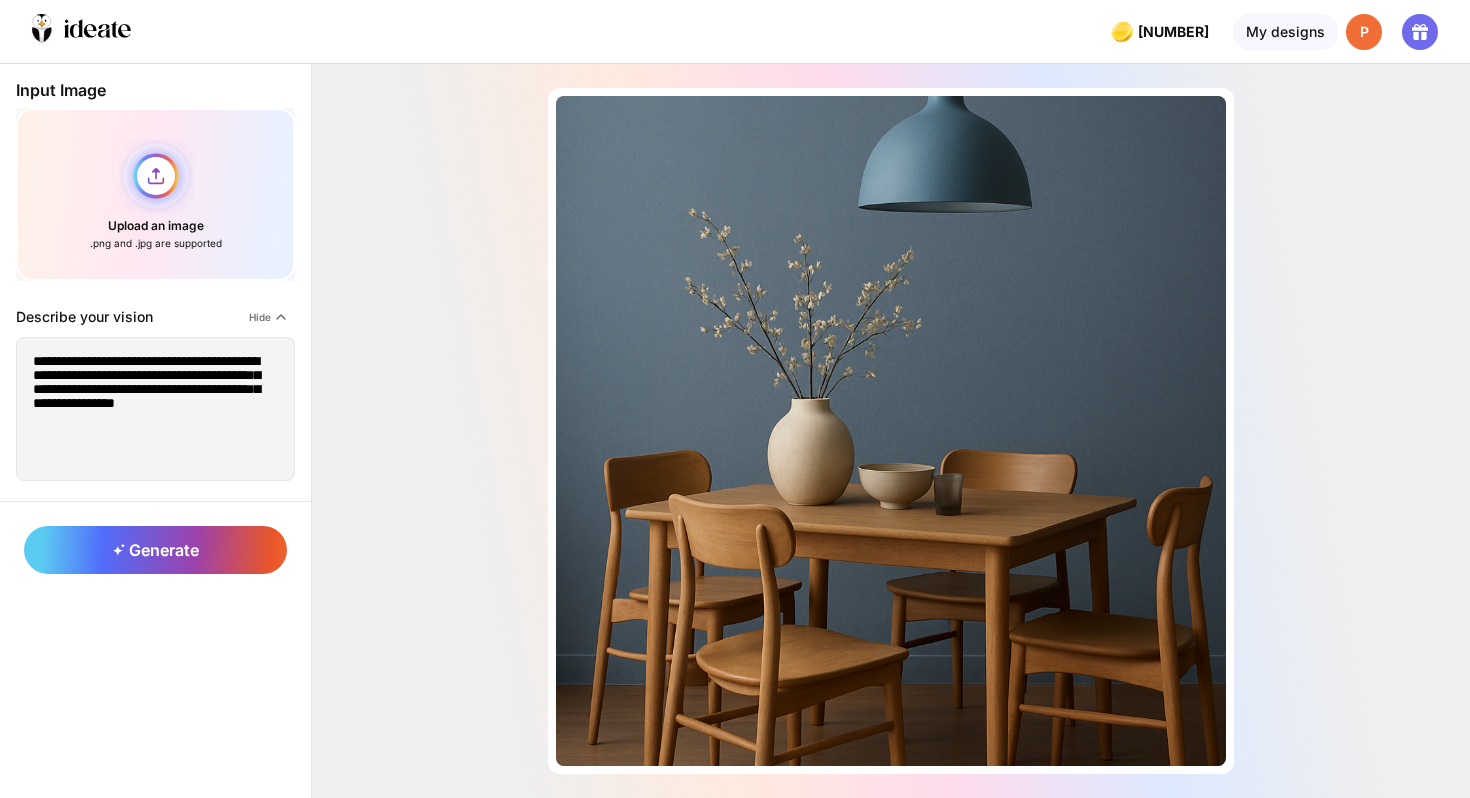 click on "Upload an image .png and .jpg are supported" at bounding box center (155, 194) 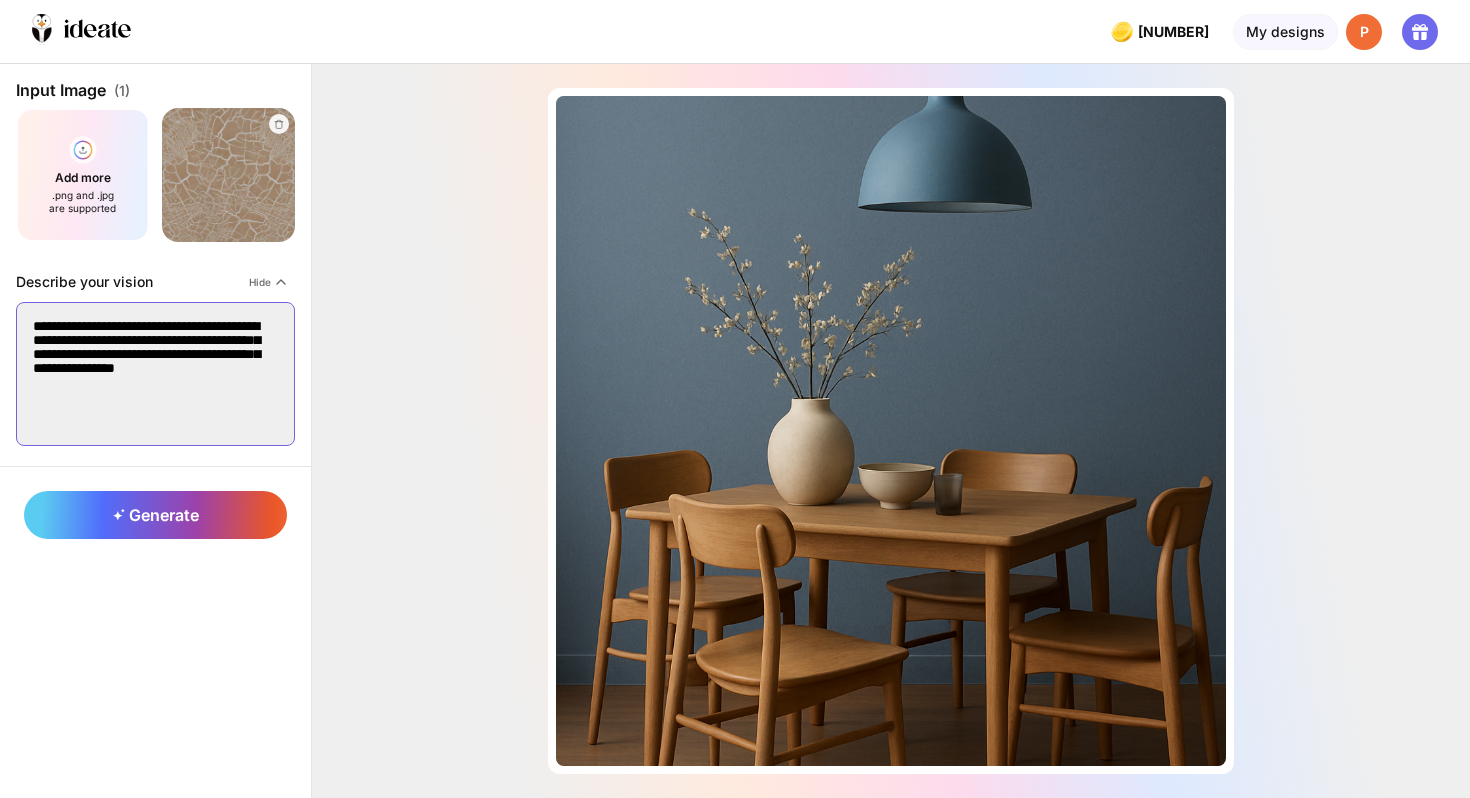 drag, startPoint x: 98, startPoint y: 324, endPoint x: 161, endPoint y: 322, distance: 63.03174 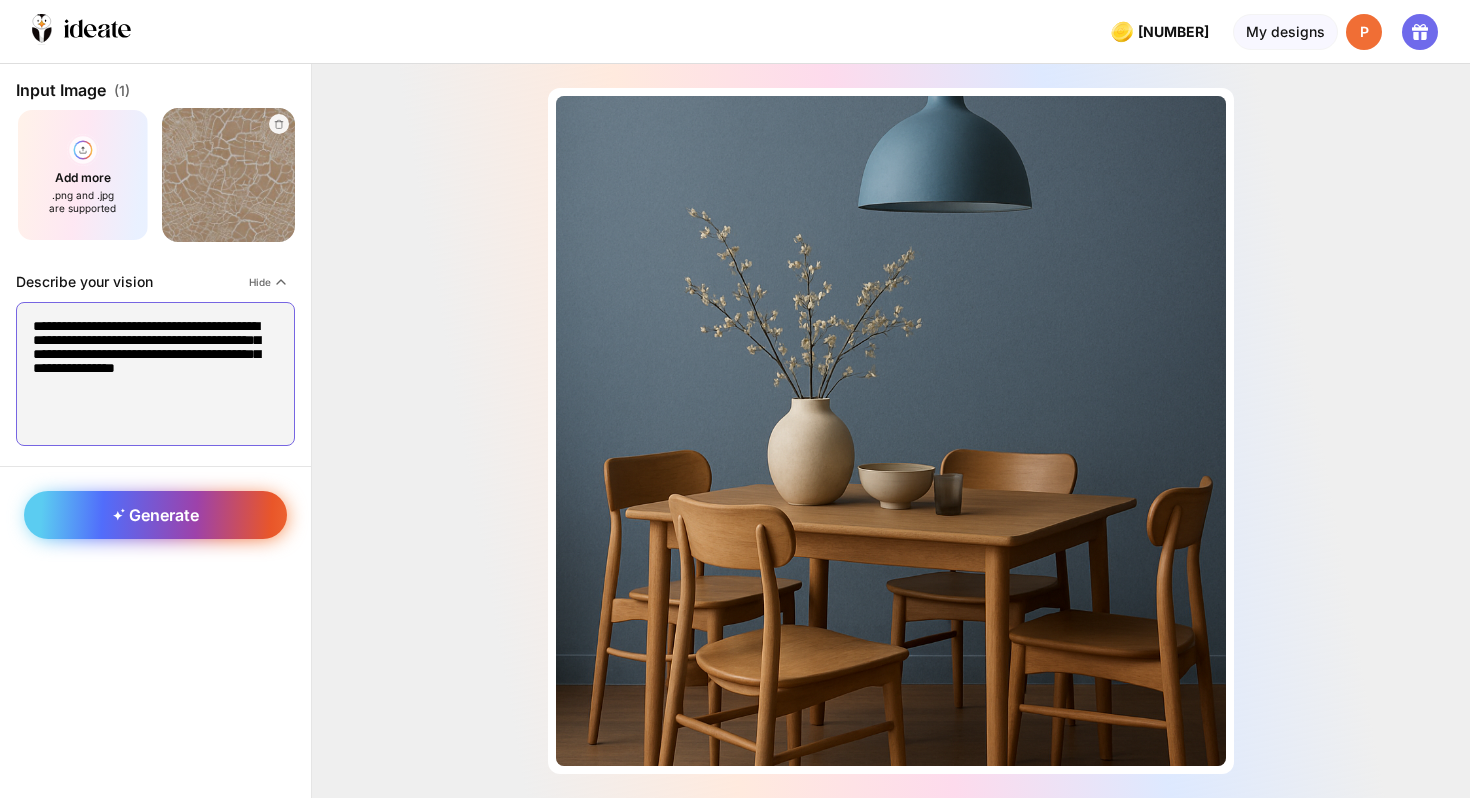 type on "**********" 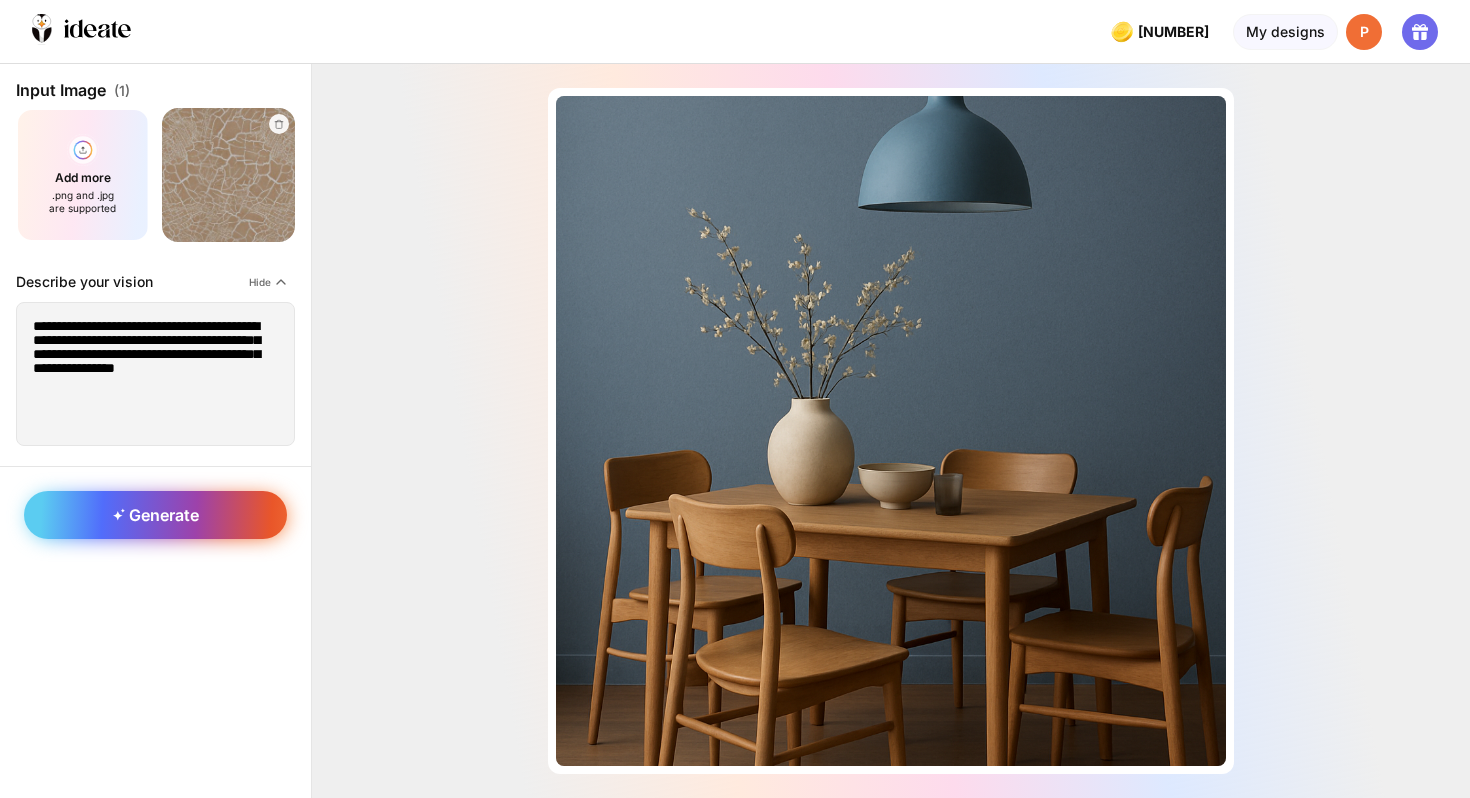 click 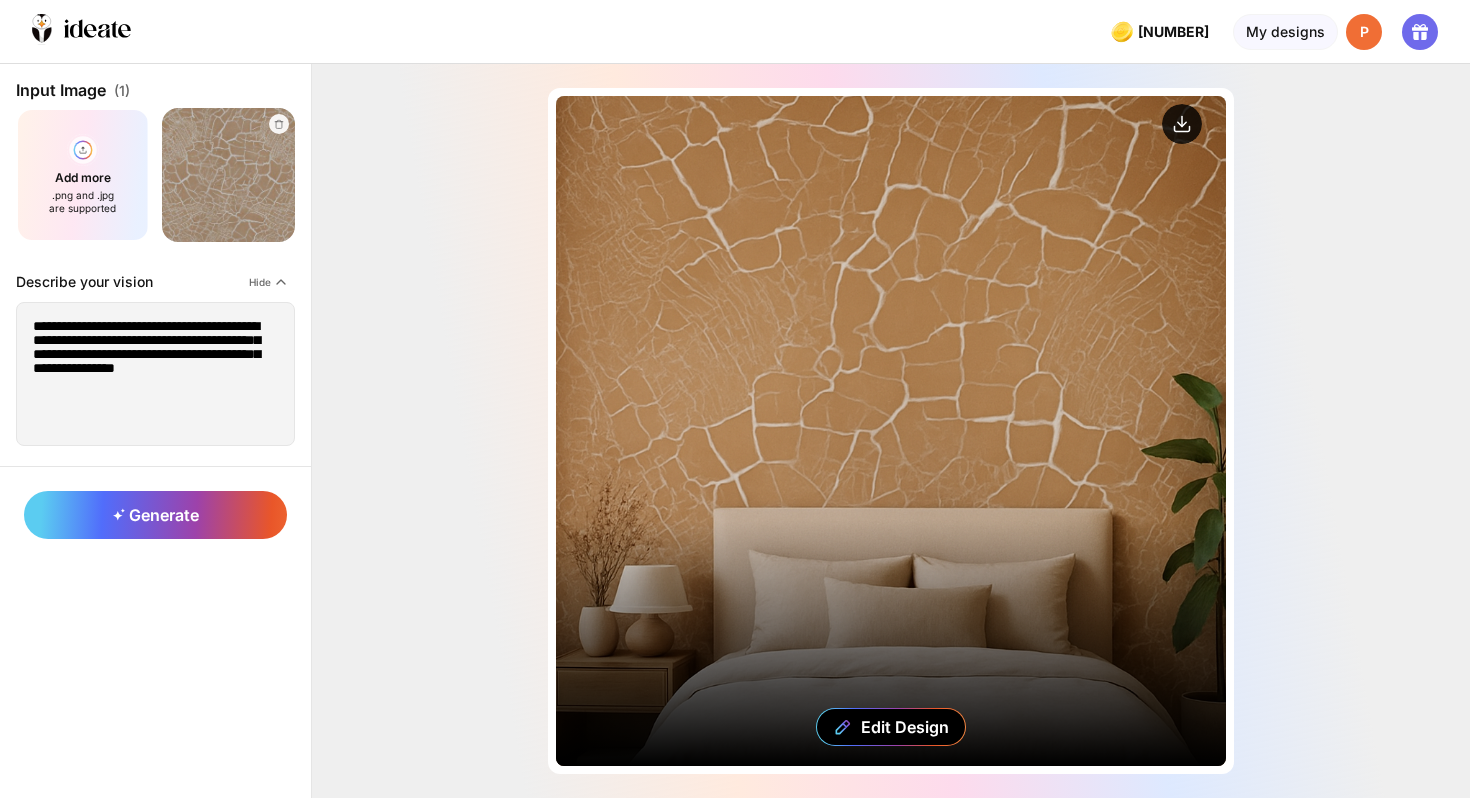 click 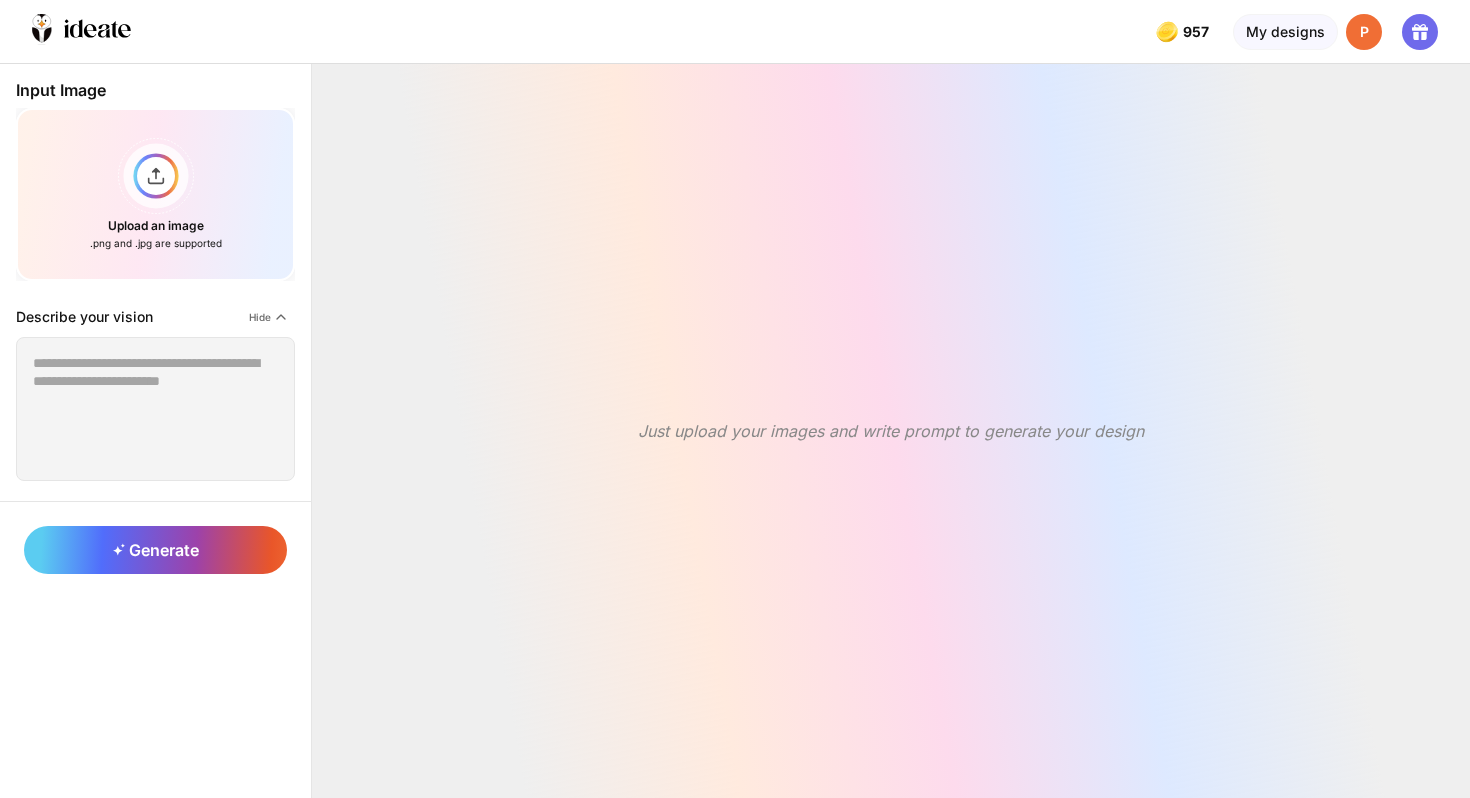 scroll, scrollTop: 0, scrollLeft: 0, axis: both 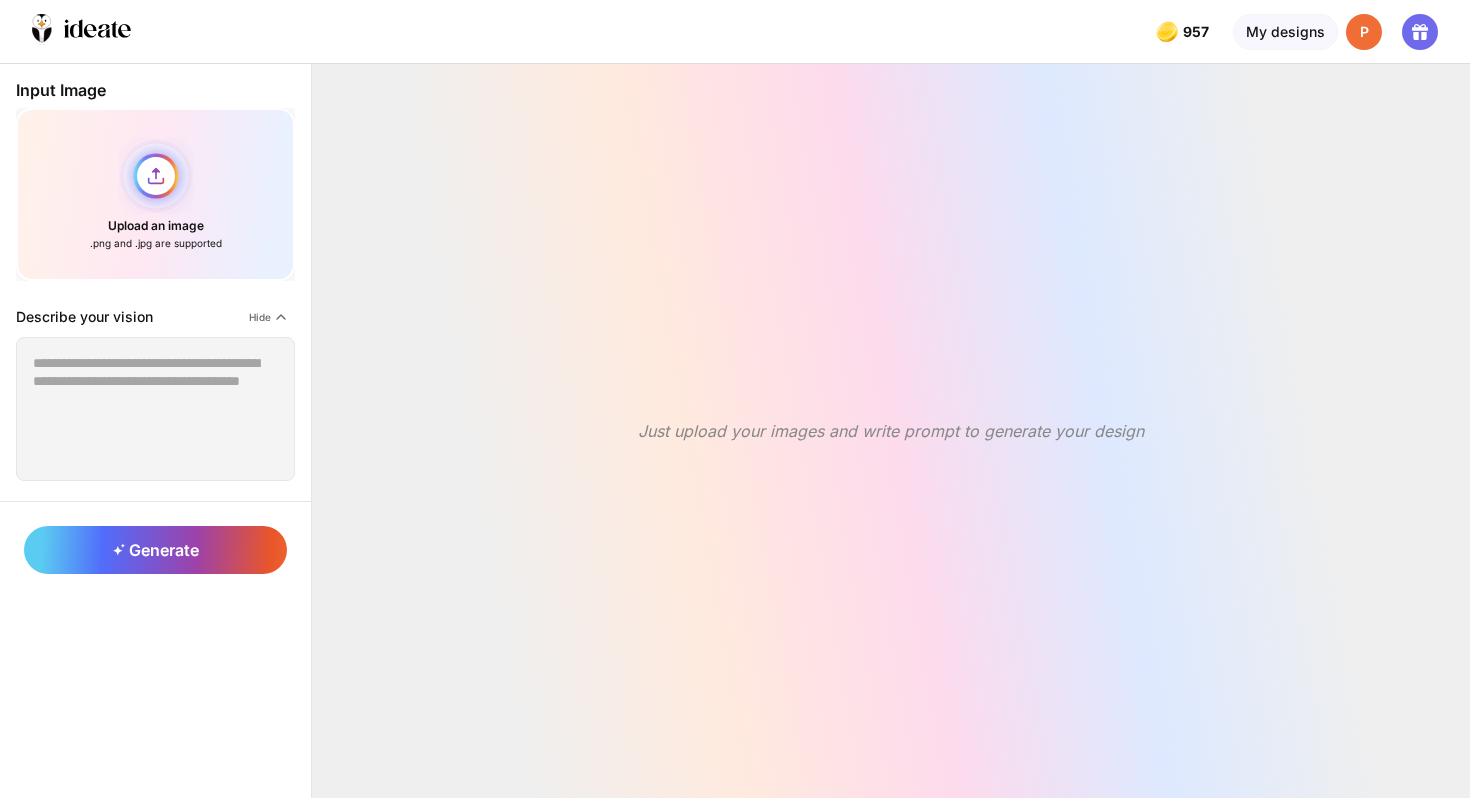 click on "Upload an image .png and .jpg are supported" at bounding box center [155, 194] 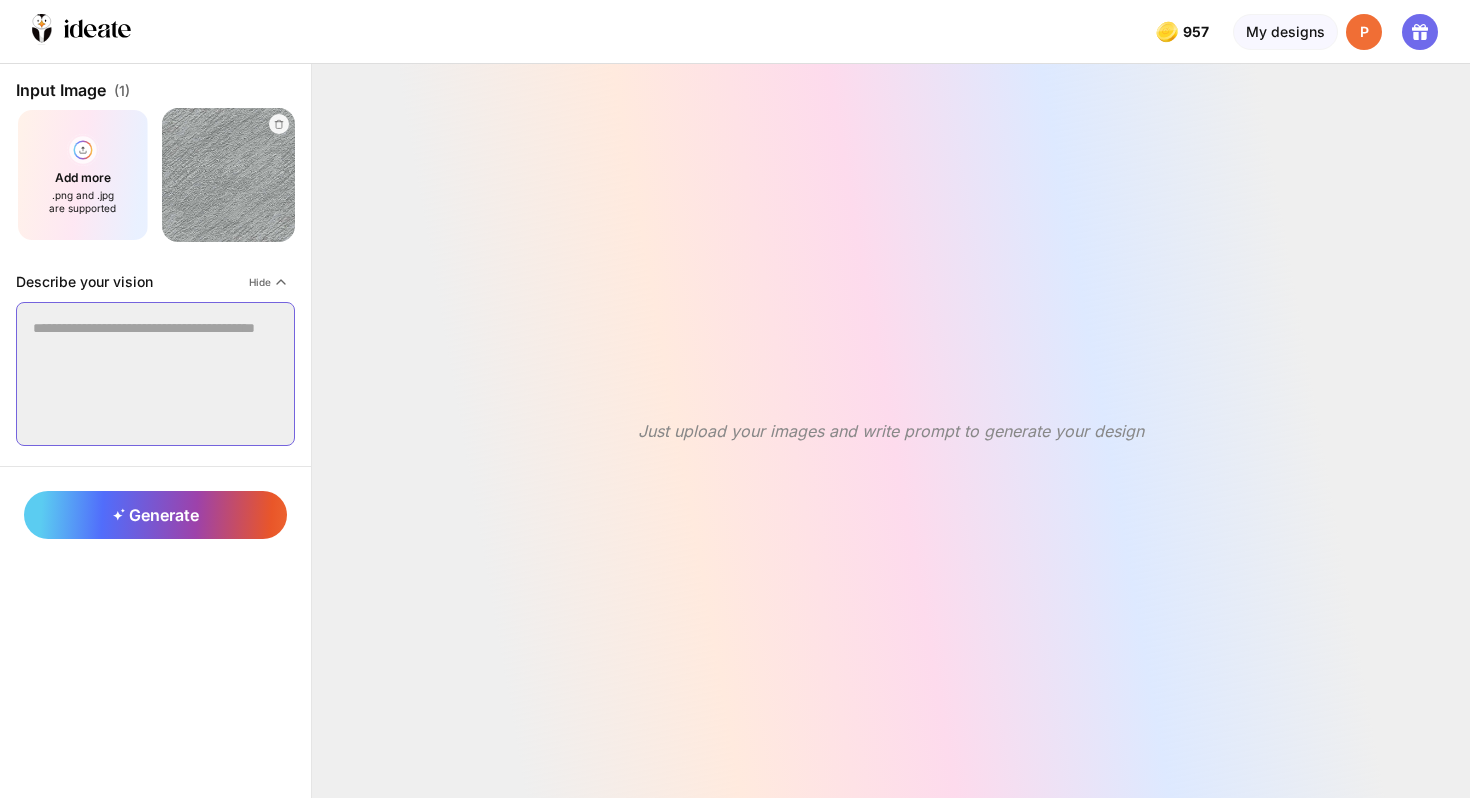click at bounding box center (155, 374) 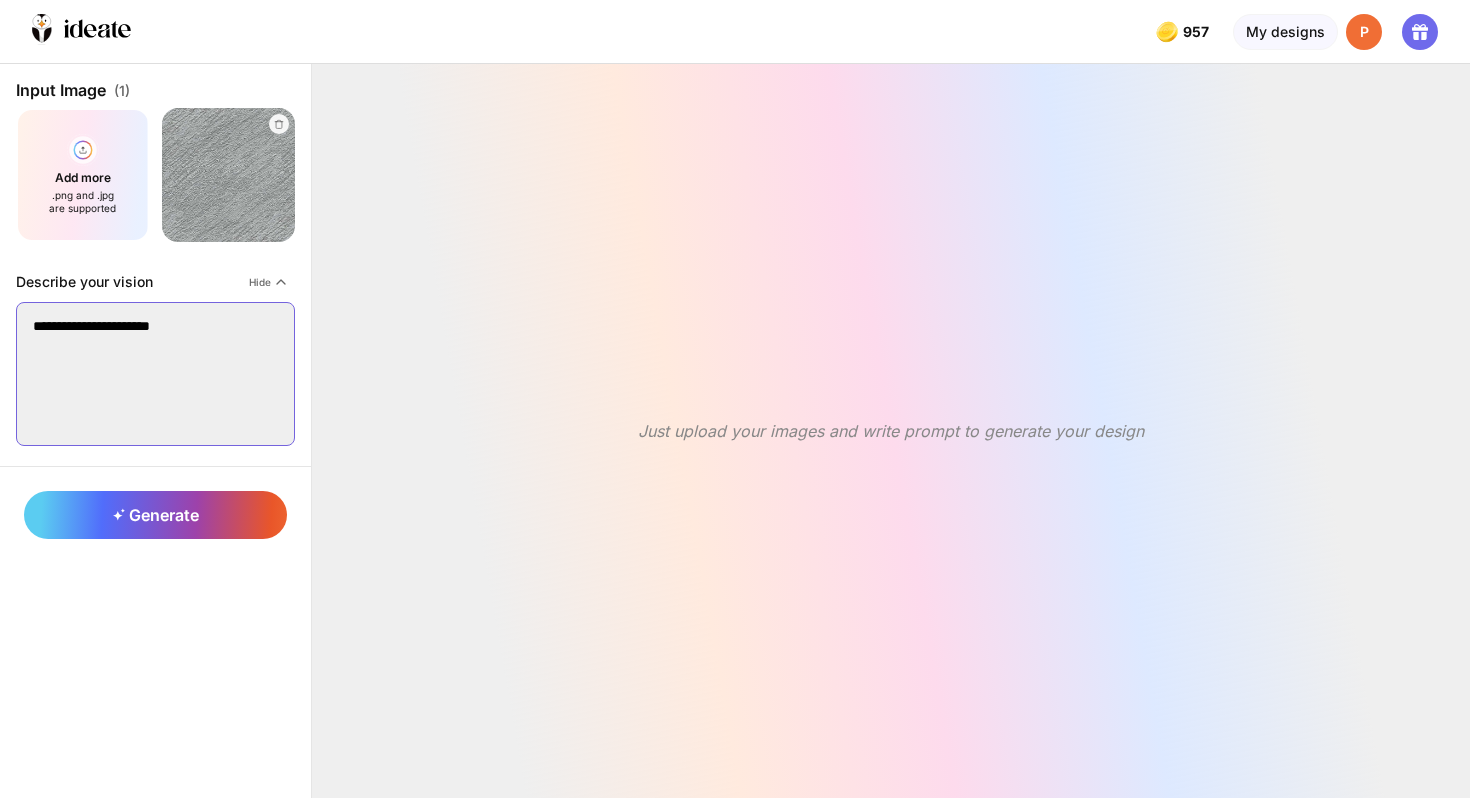 click on "**********" at bounding box center [155, 374] 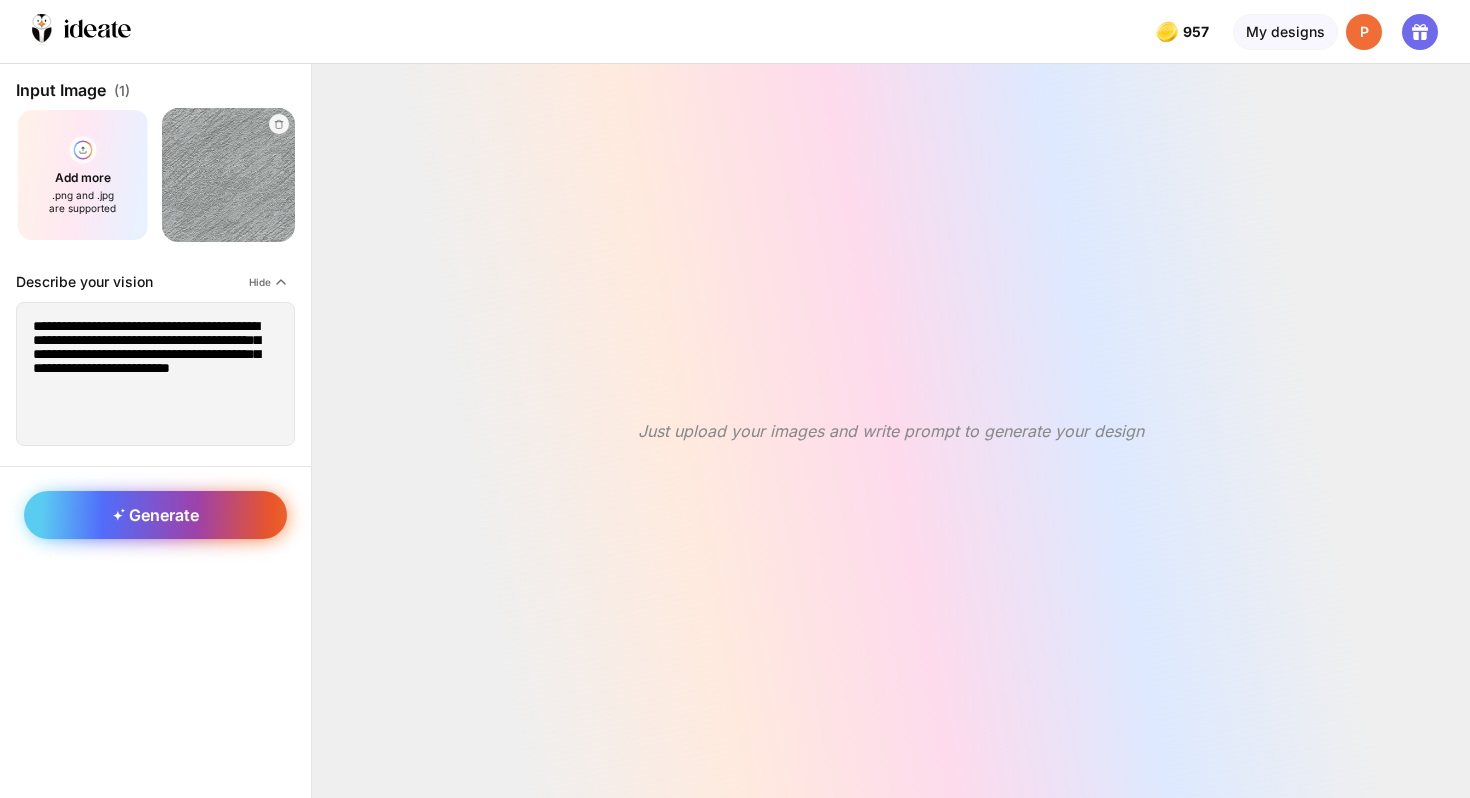 click on "Generate" at bounding box center (155, 515) 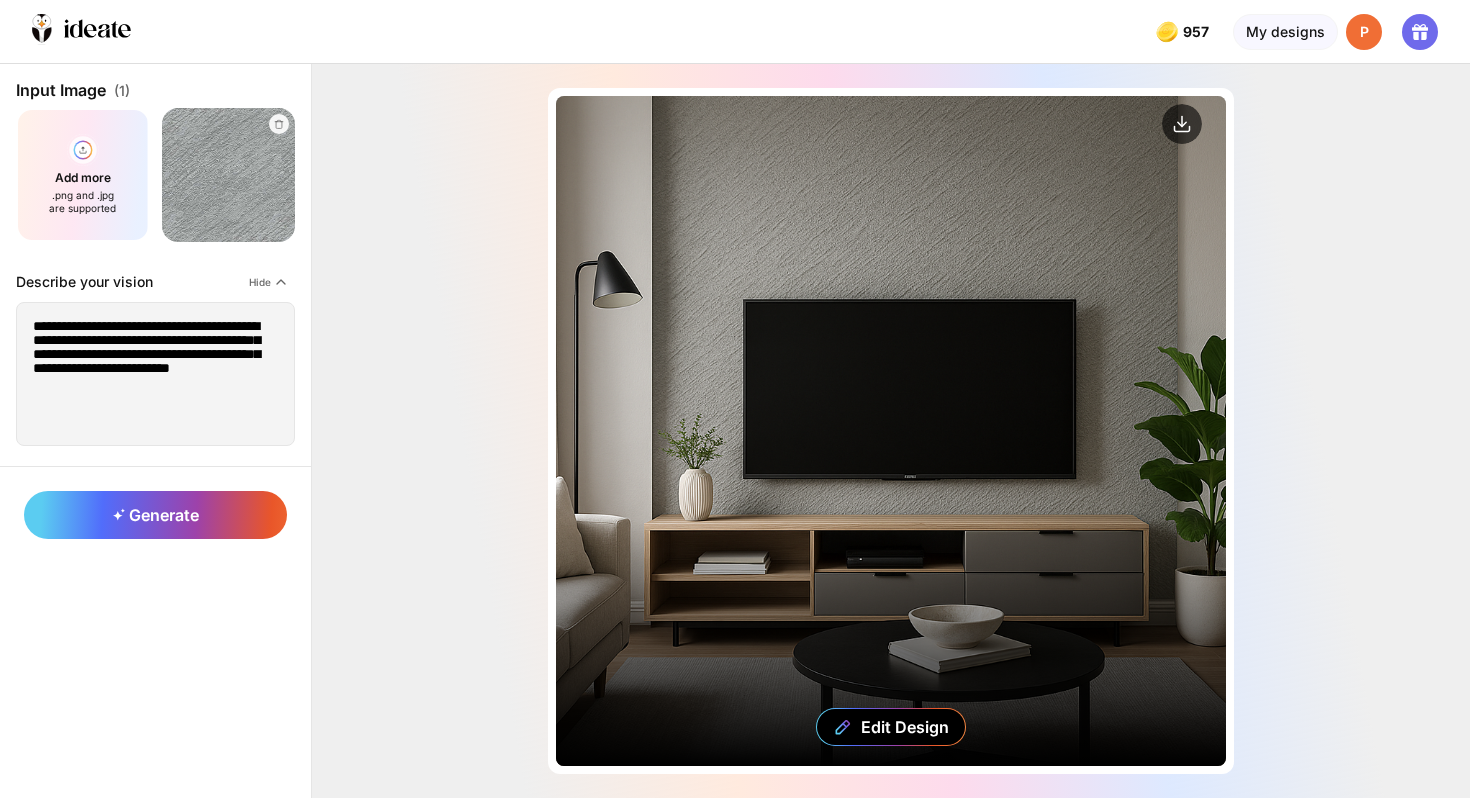 click on "Edit Design" at bounding box center [891, 431] 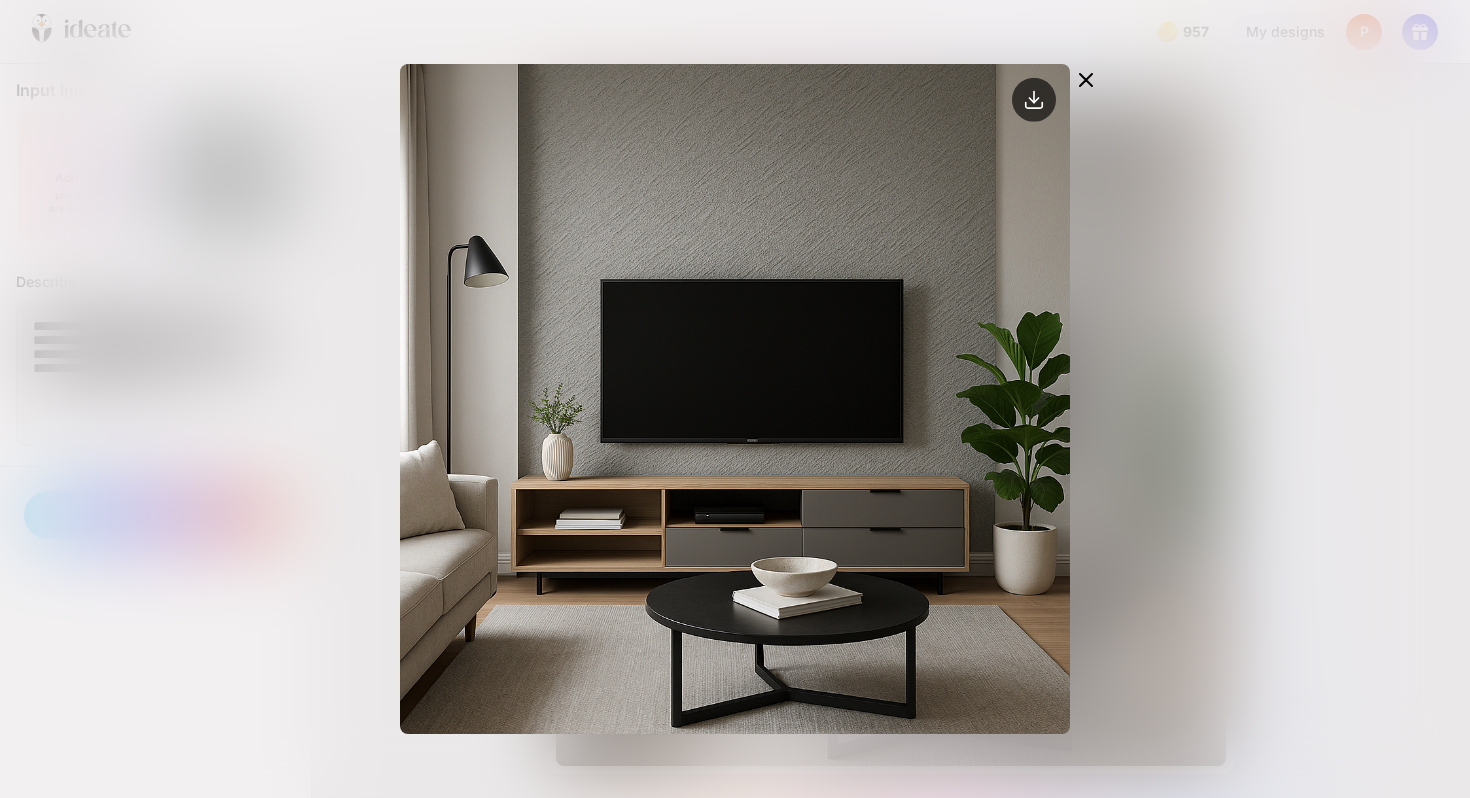 click 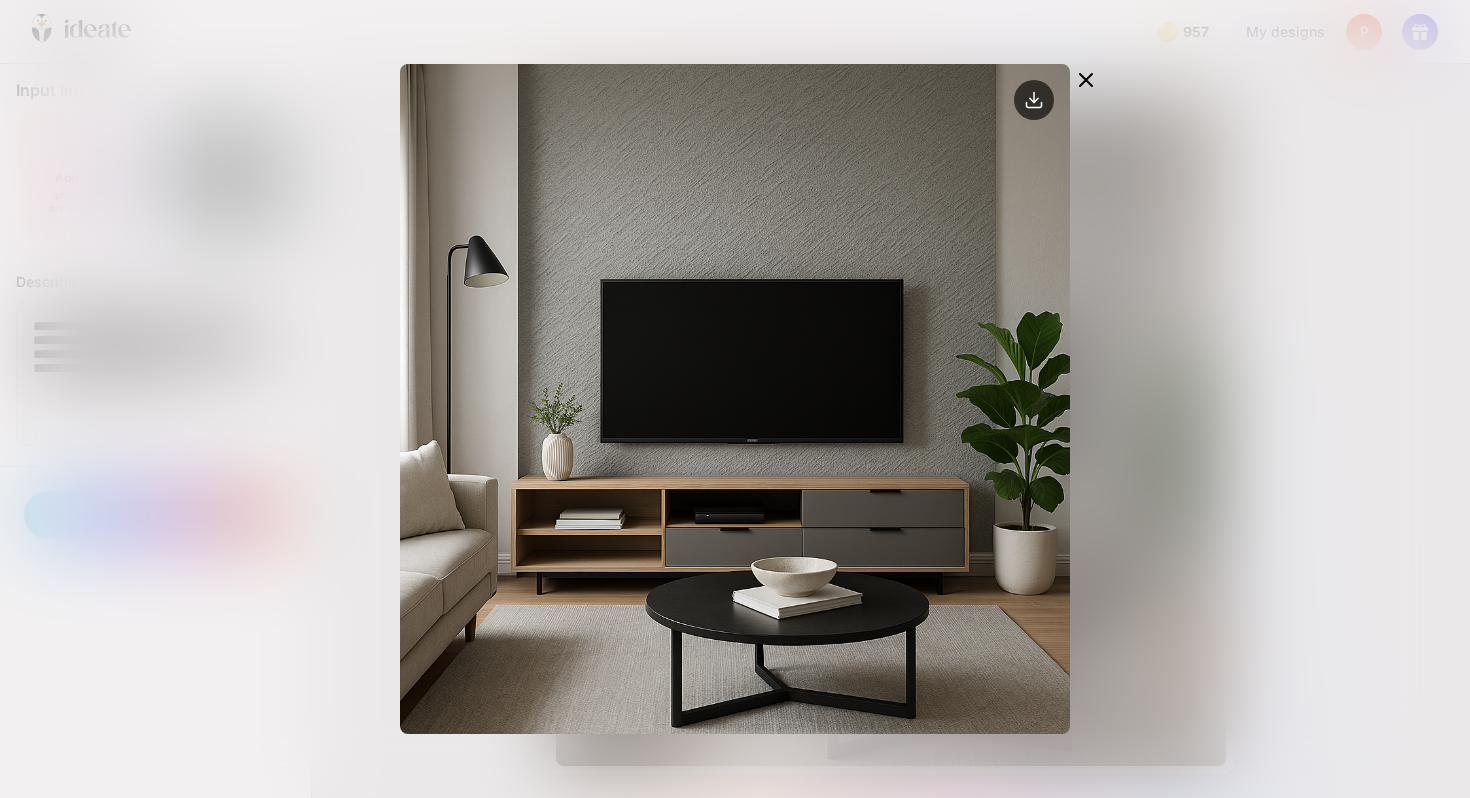 click 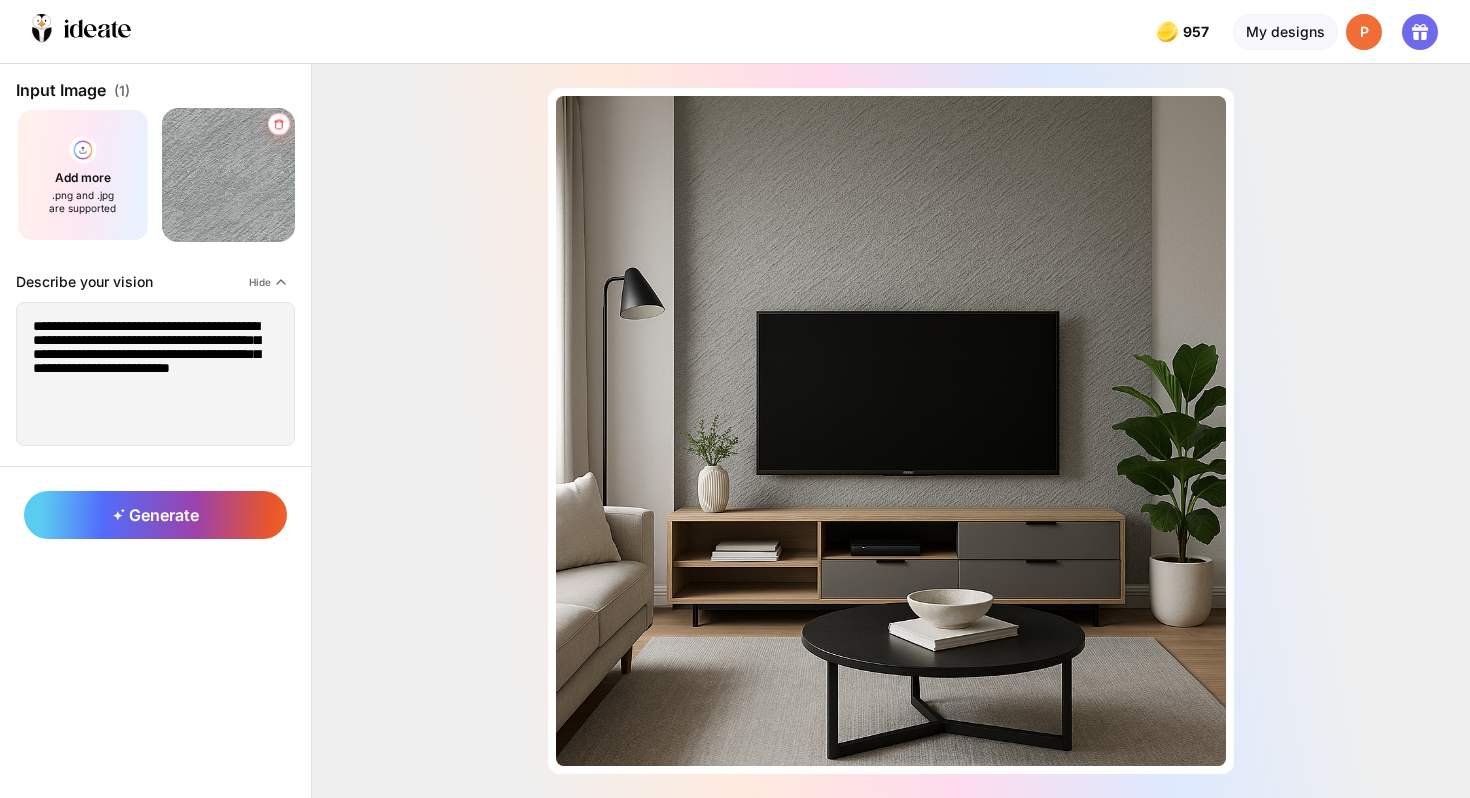 click 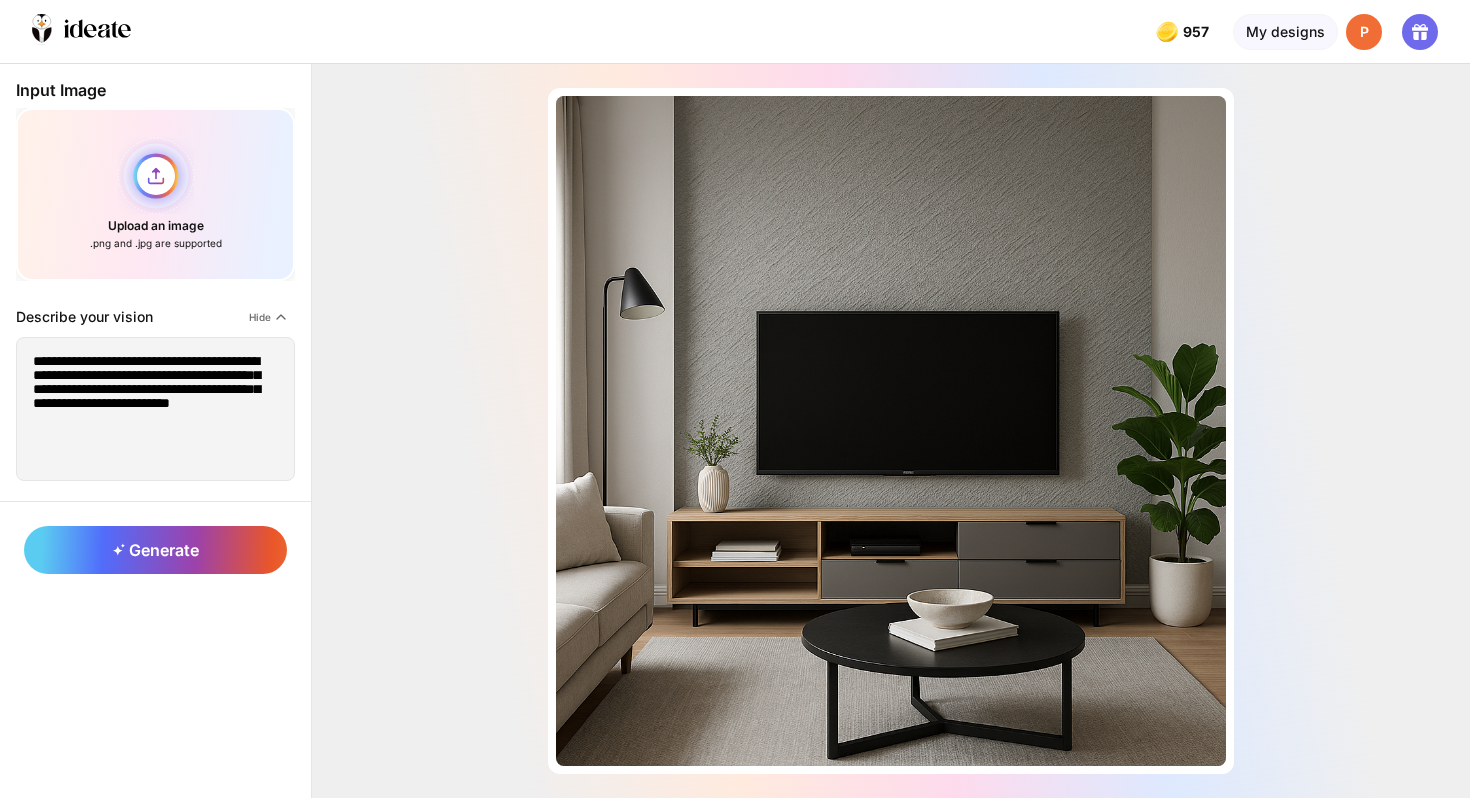 click on "Upload an image .png and .jpg are supported" at bounding box center (155, 194) 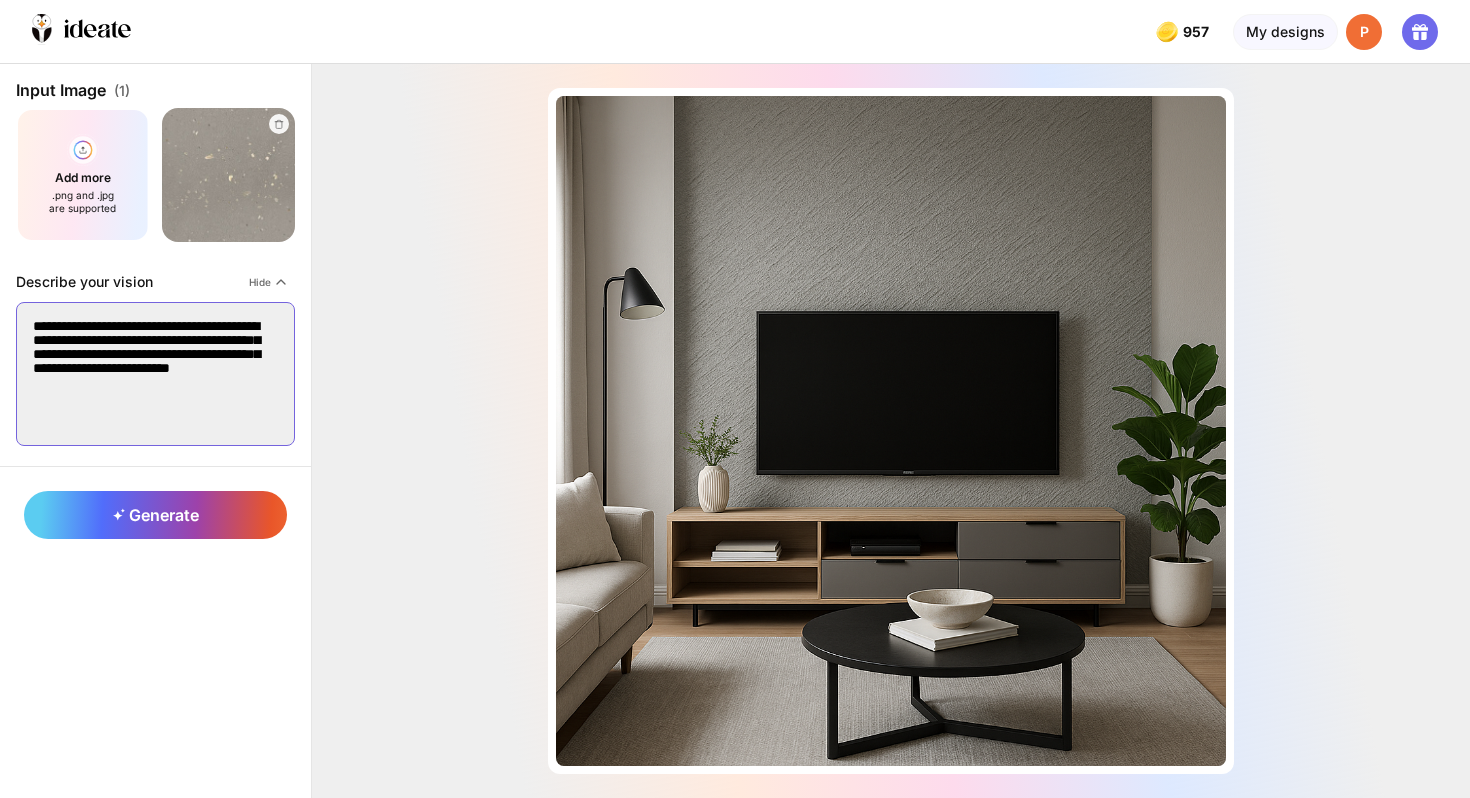 drag, startPoint x: 70, startPoint y: 337, endPoint x: 30, endPoint y: 338, distance: 40.012497 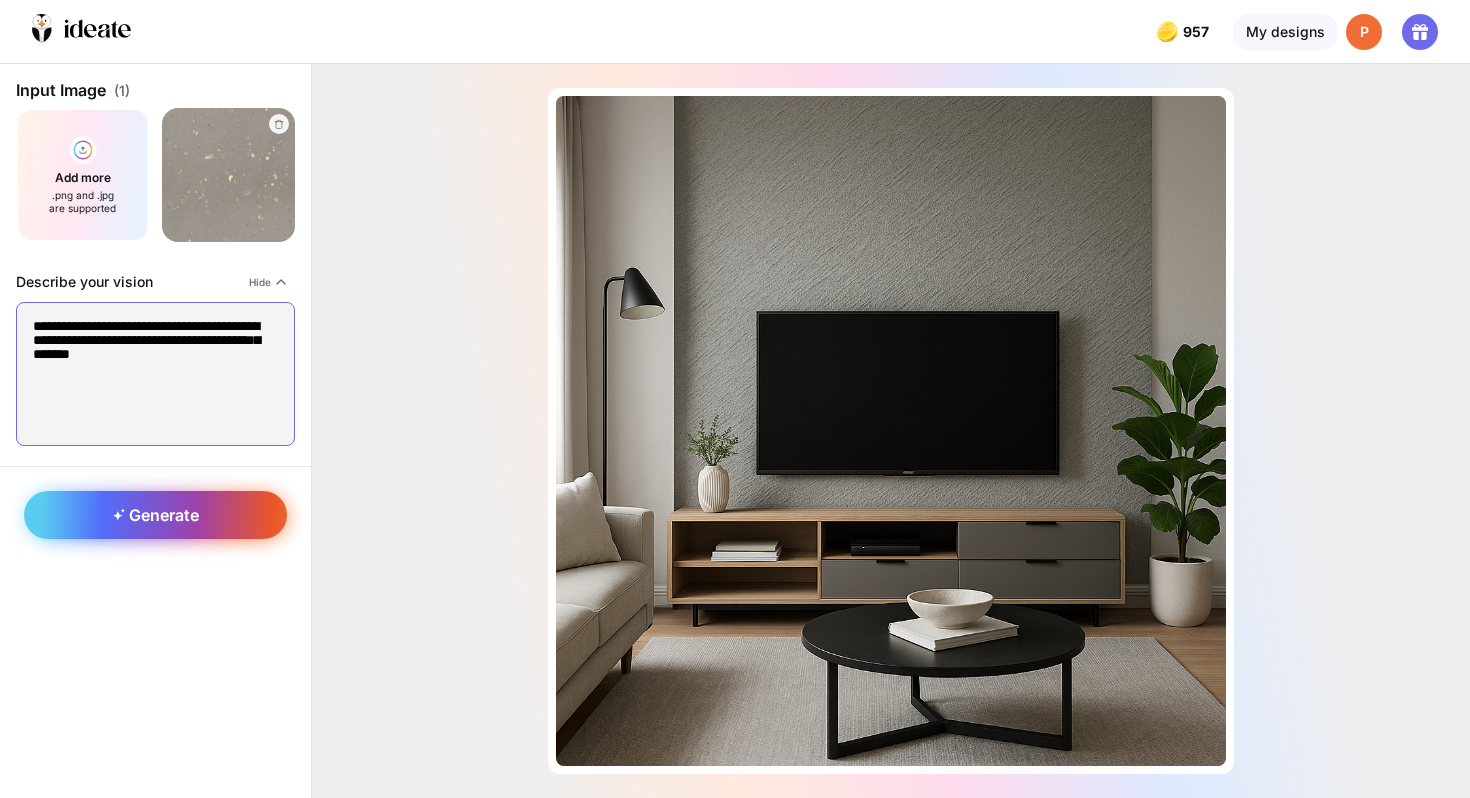type on "**********" 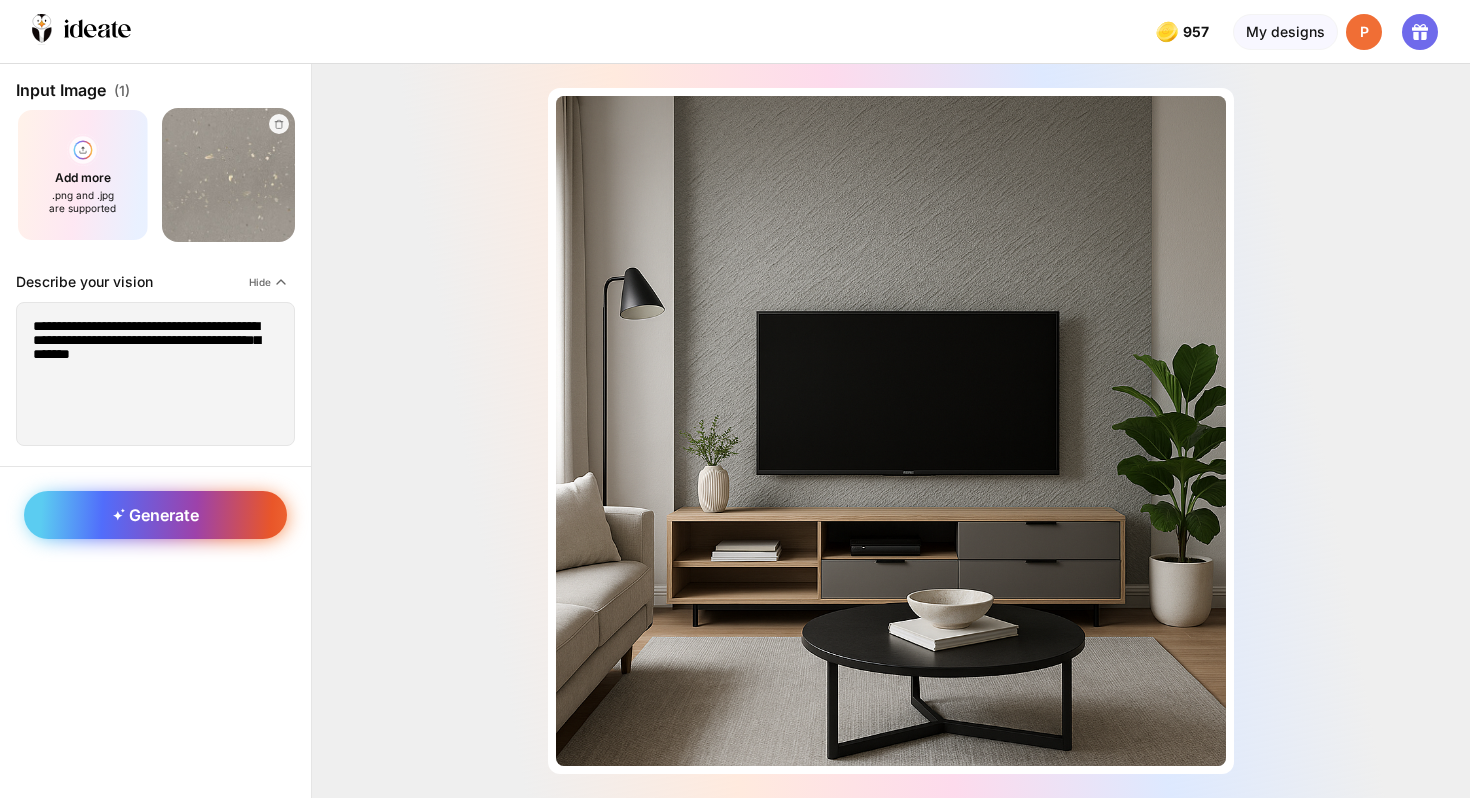 click on "Generate" at bounding box center [156, 515] 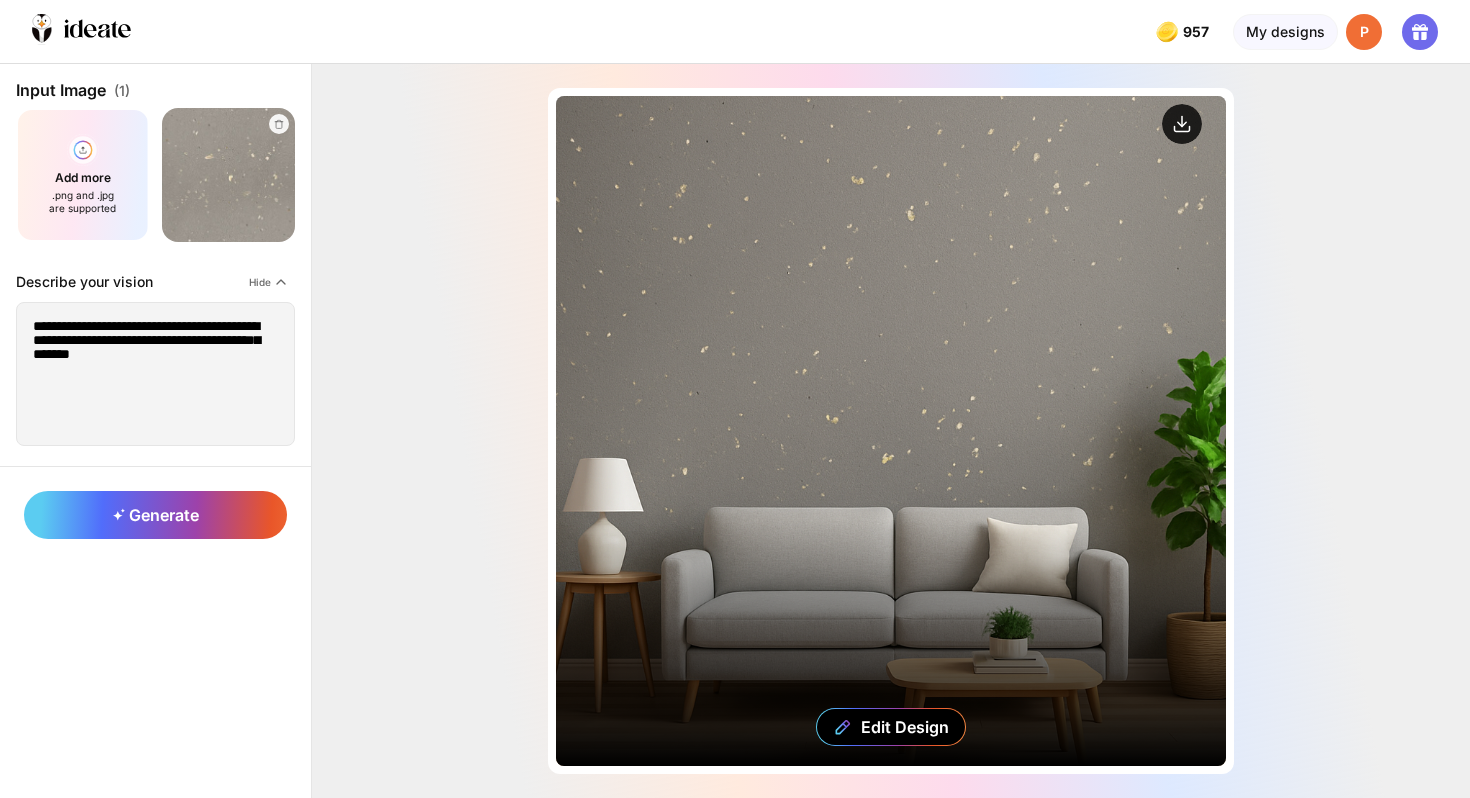 click 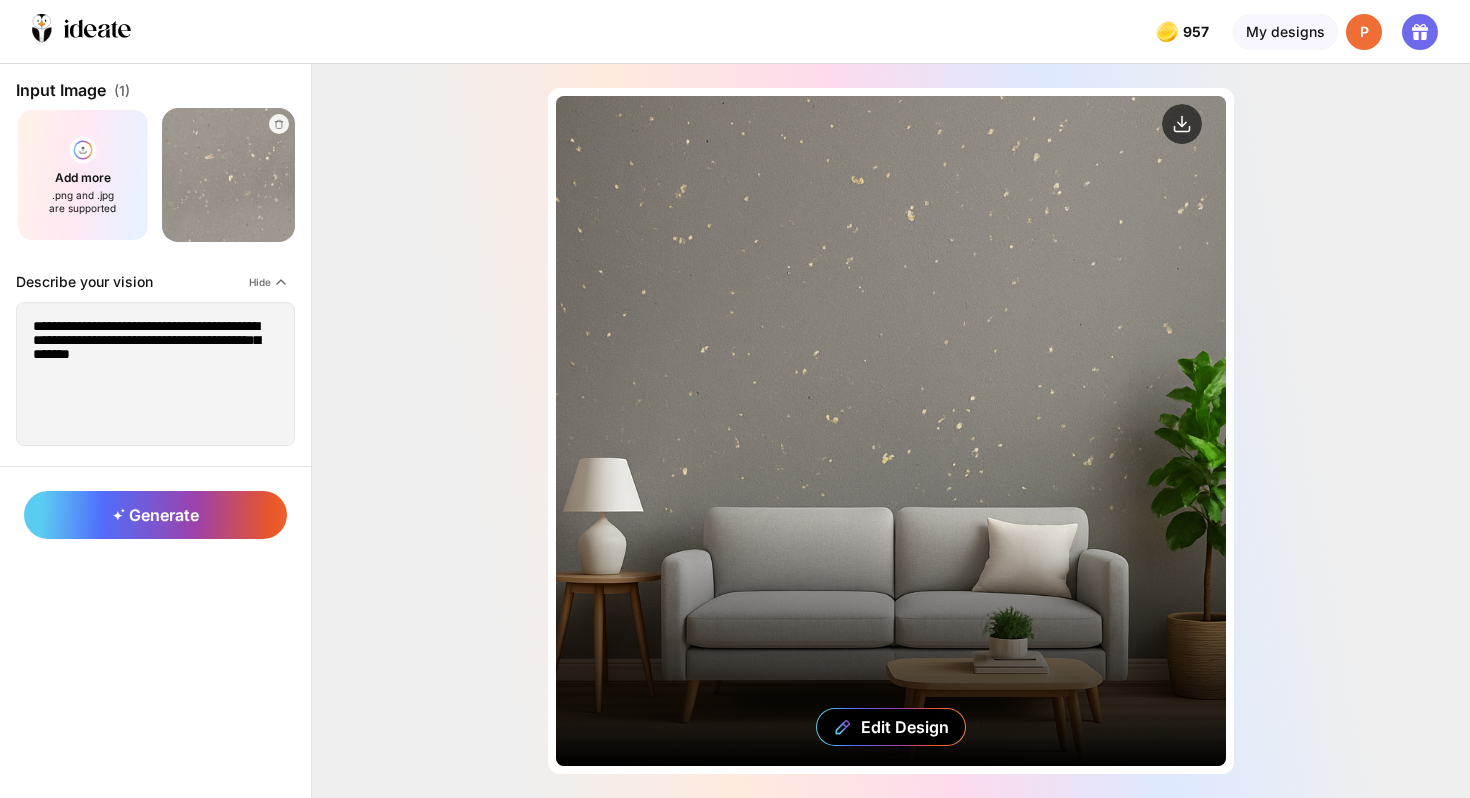 click on "Edit Design" at bounding box center [891, 431] 